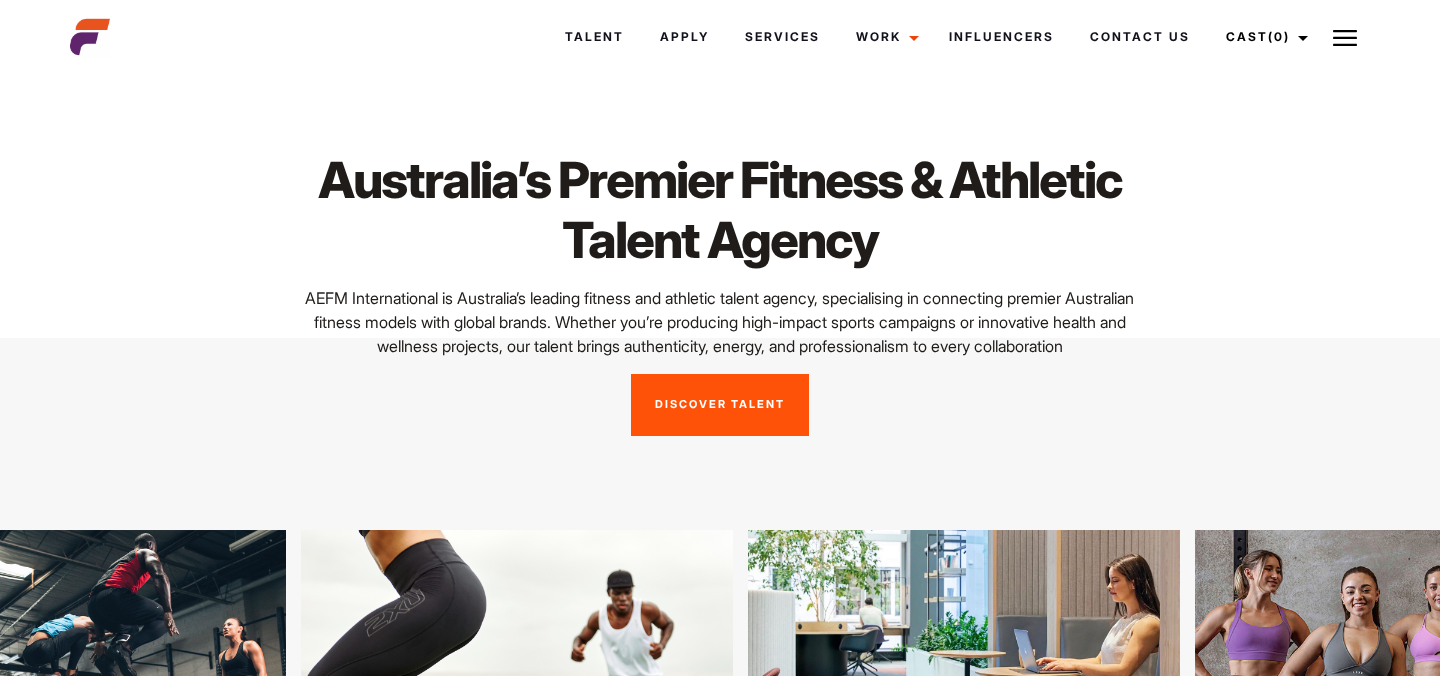 scroll, scrollTop: 0, scrollLeft: 0, axis: both 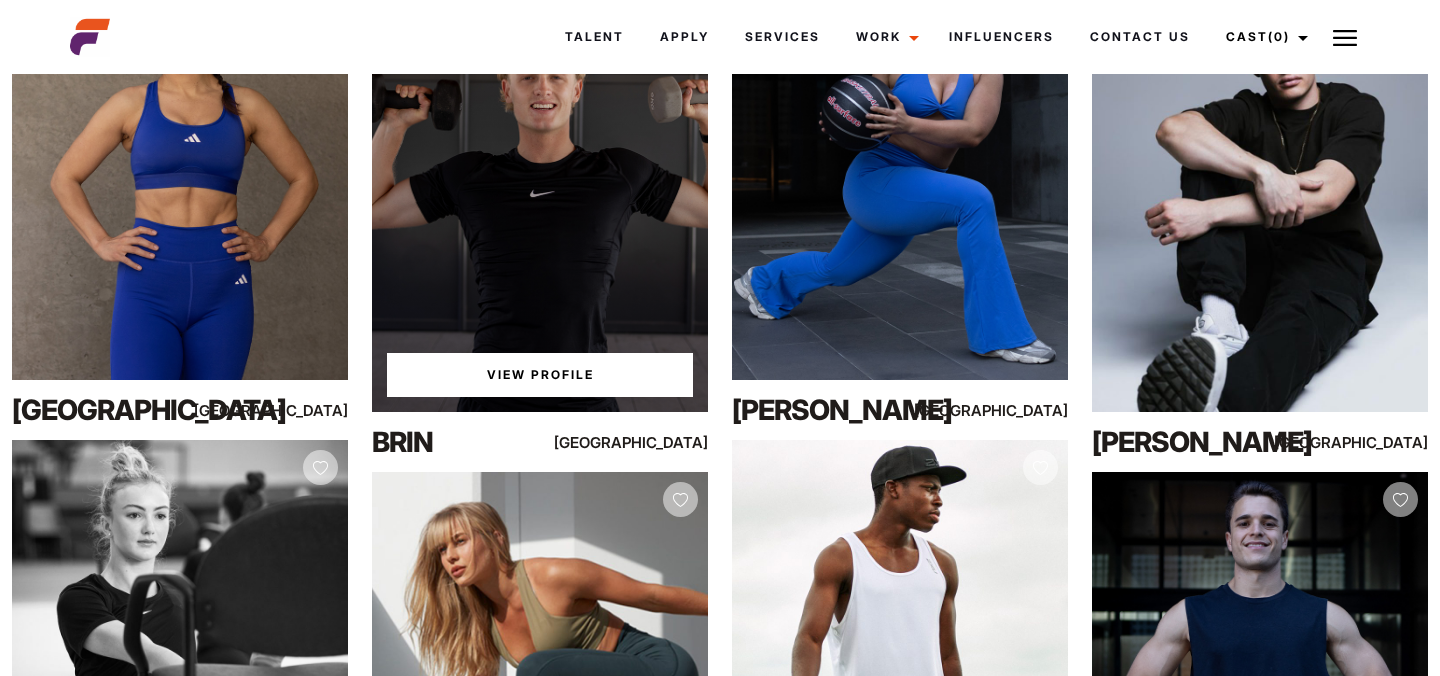 click on "View Profile" at bounding box center (540, 375) 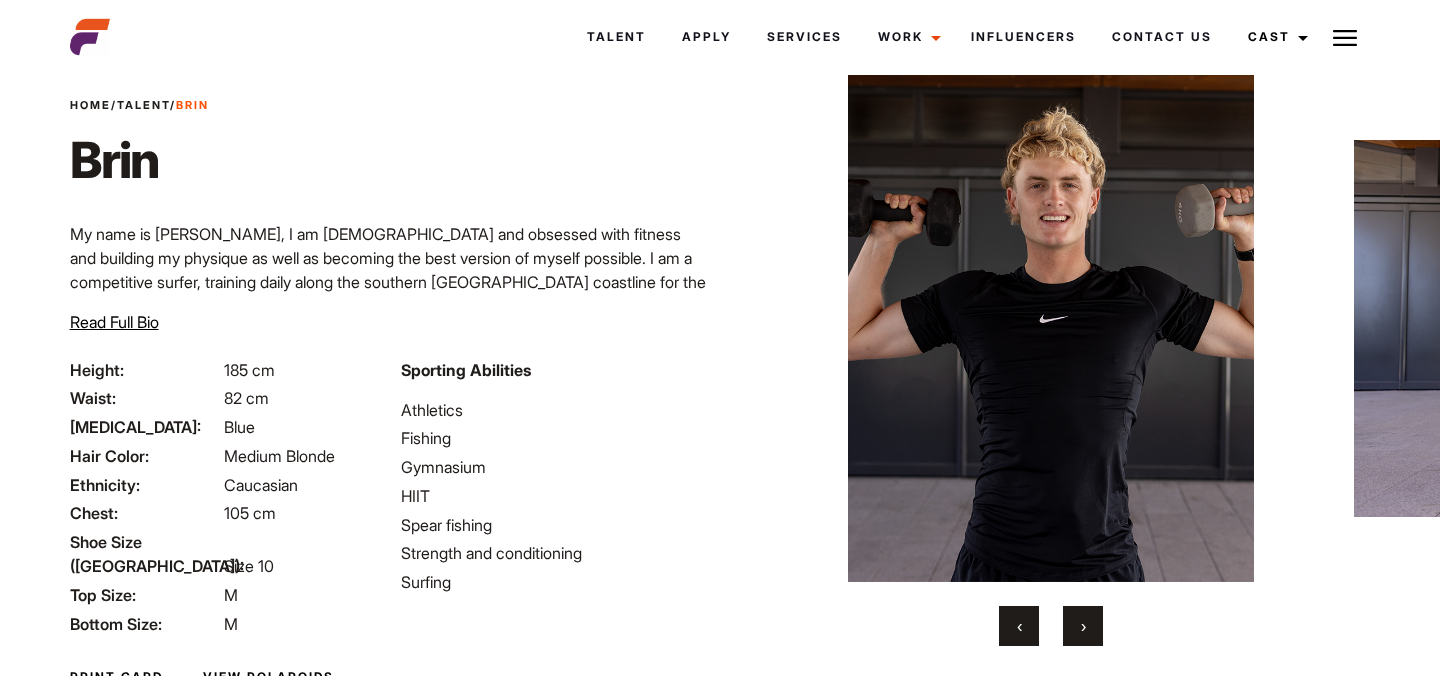 scroll, scrollTop: 63, scrollLeft: 0, axis: vertical 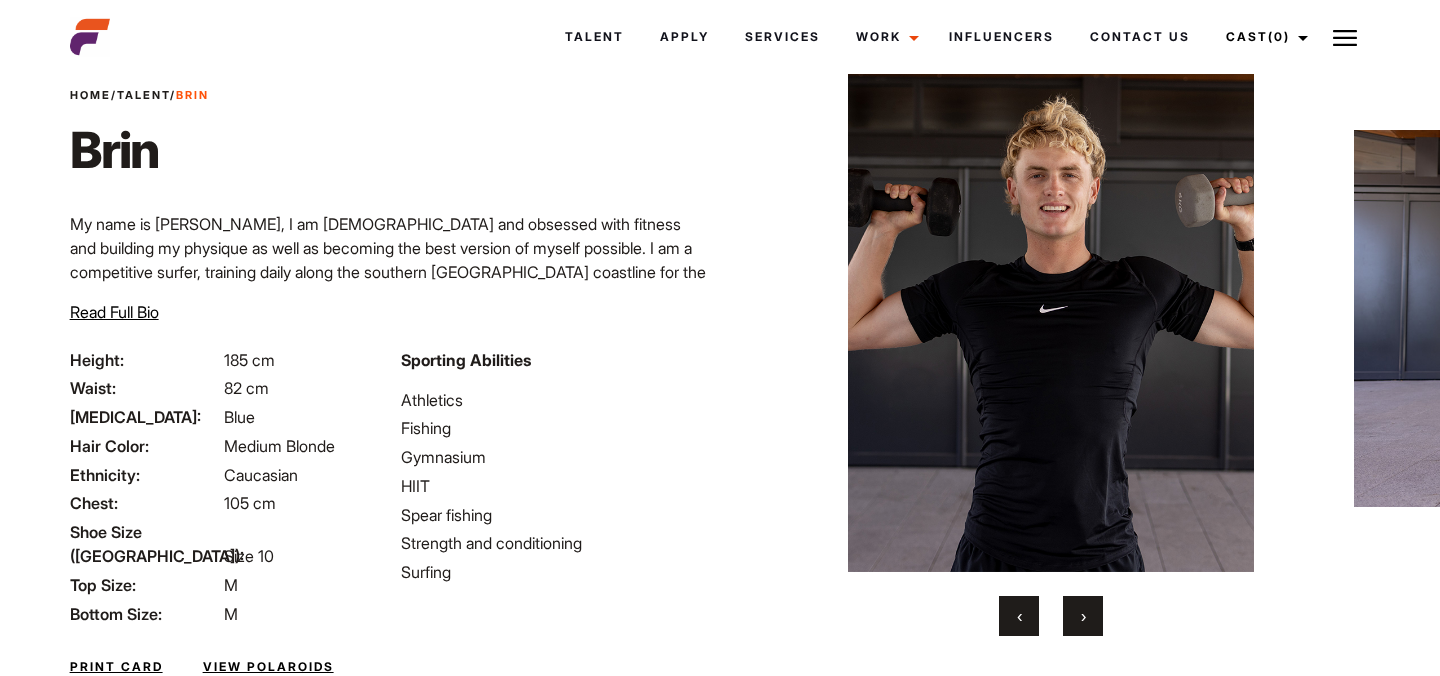 click on "›" at bounding box center (1083, 616) 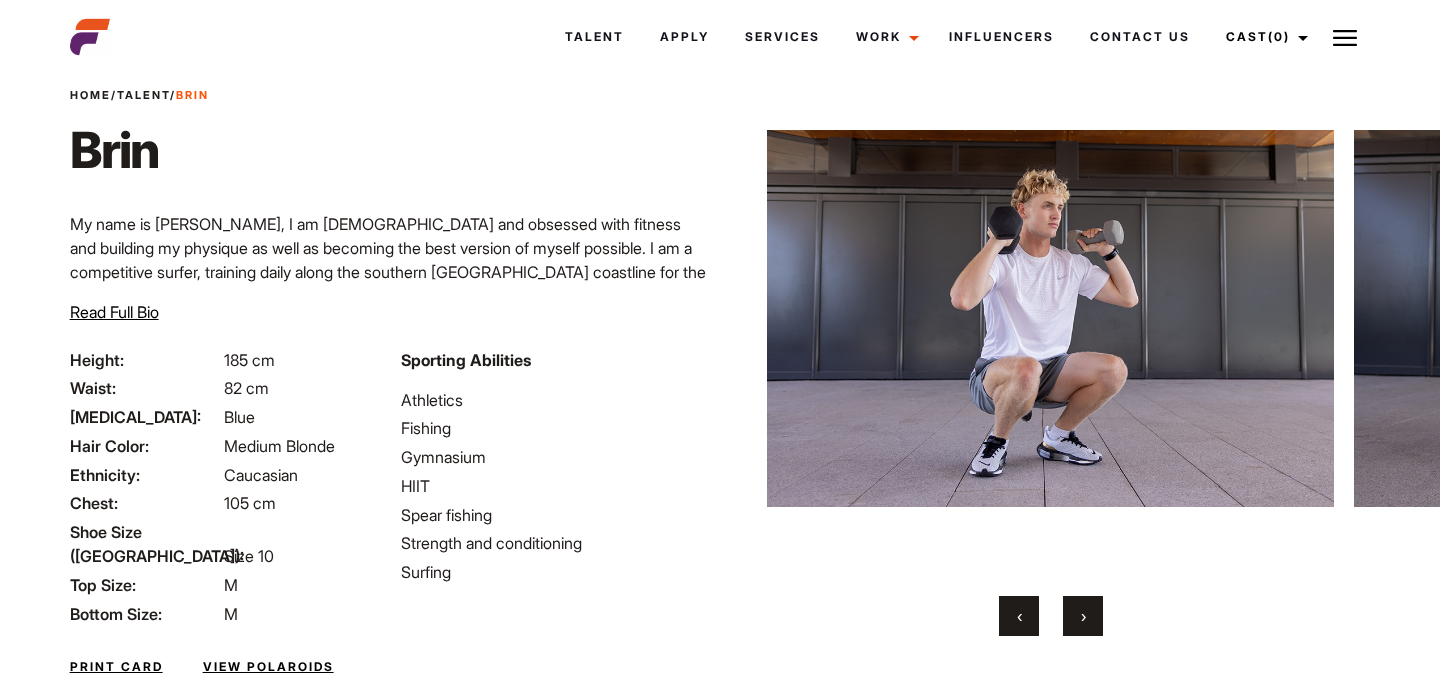 click on "›" at bounding box center (1083, 616) 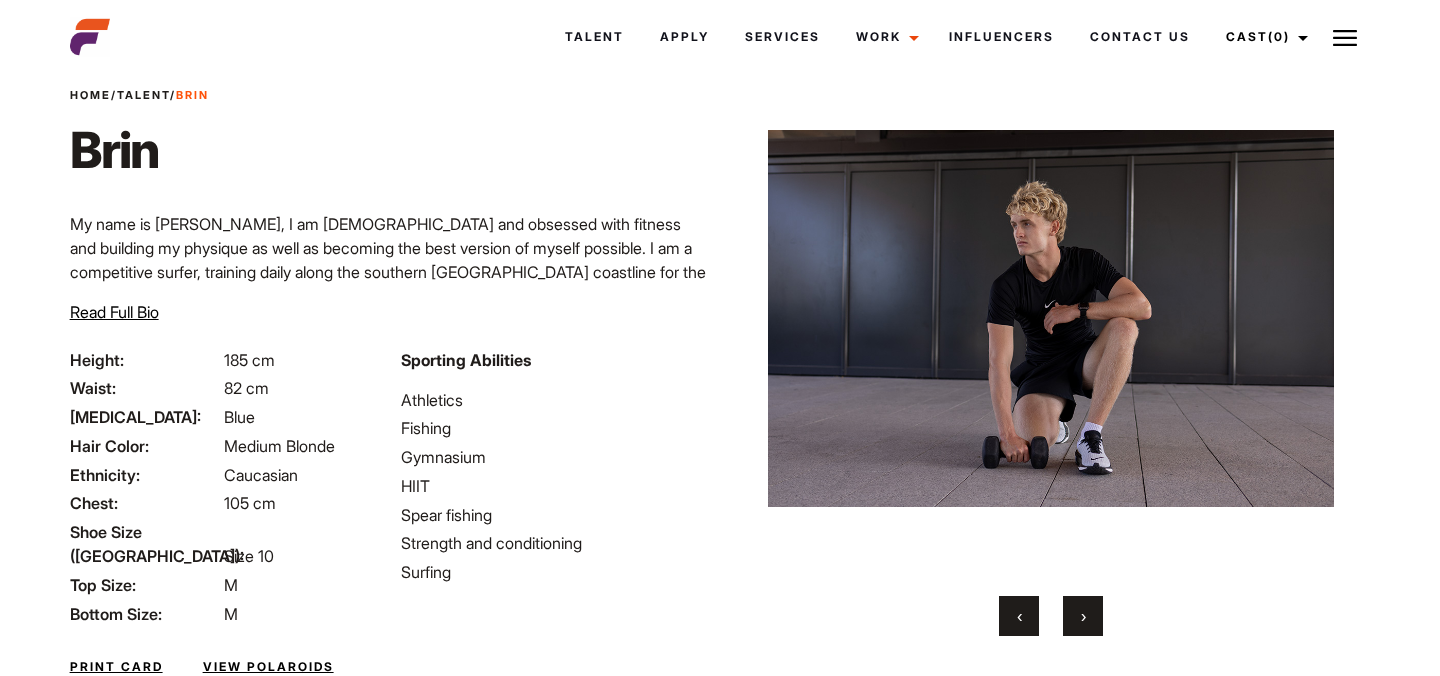 click on "›" at bounding box center [1083, 616] 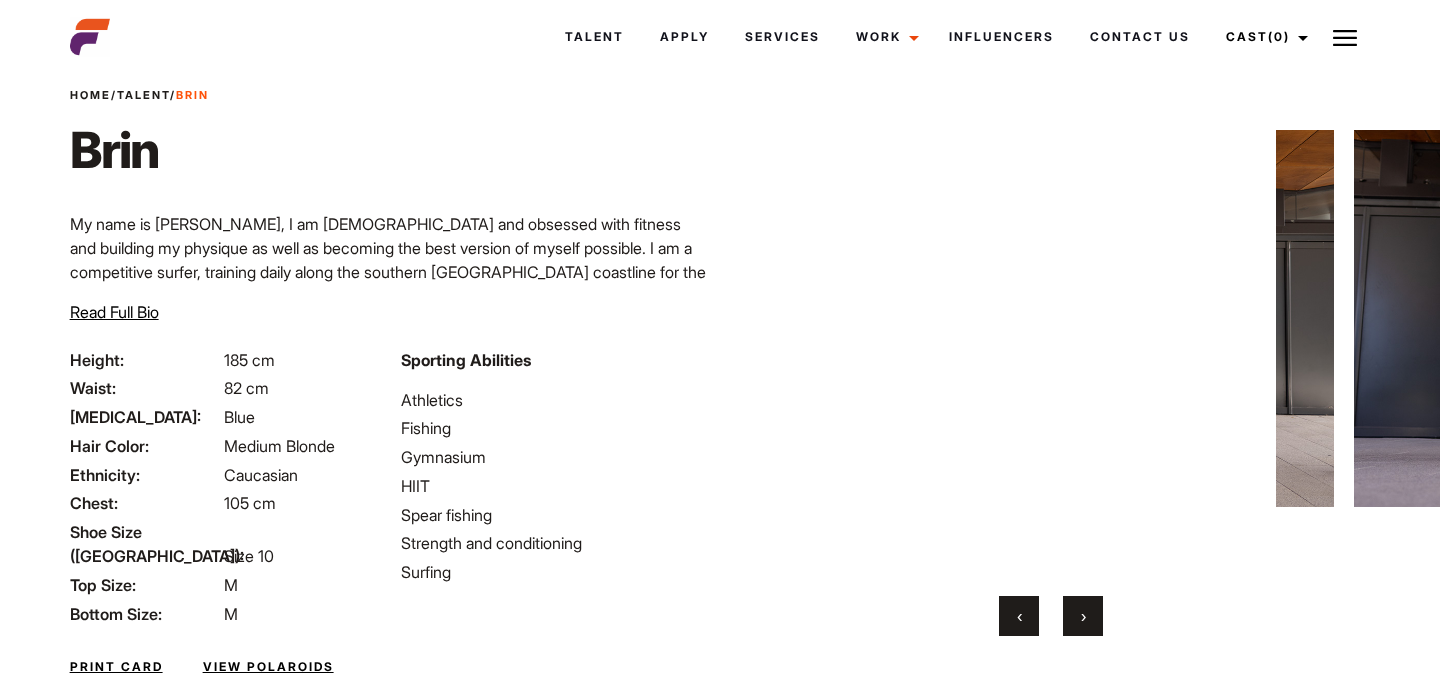 click on "›" at bounding box center (1083, 616) 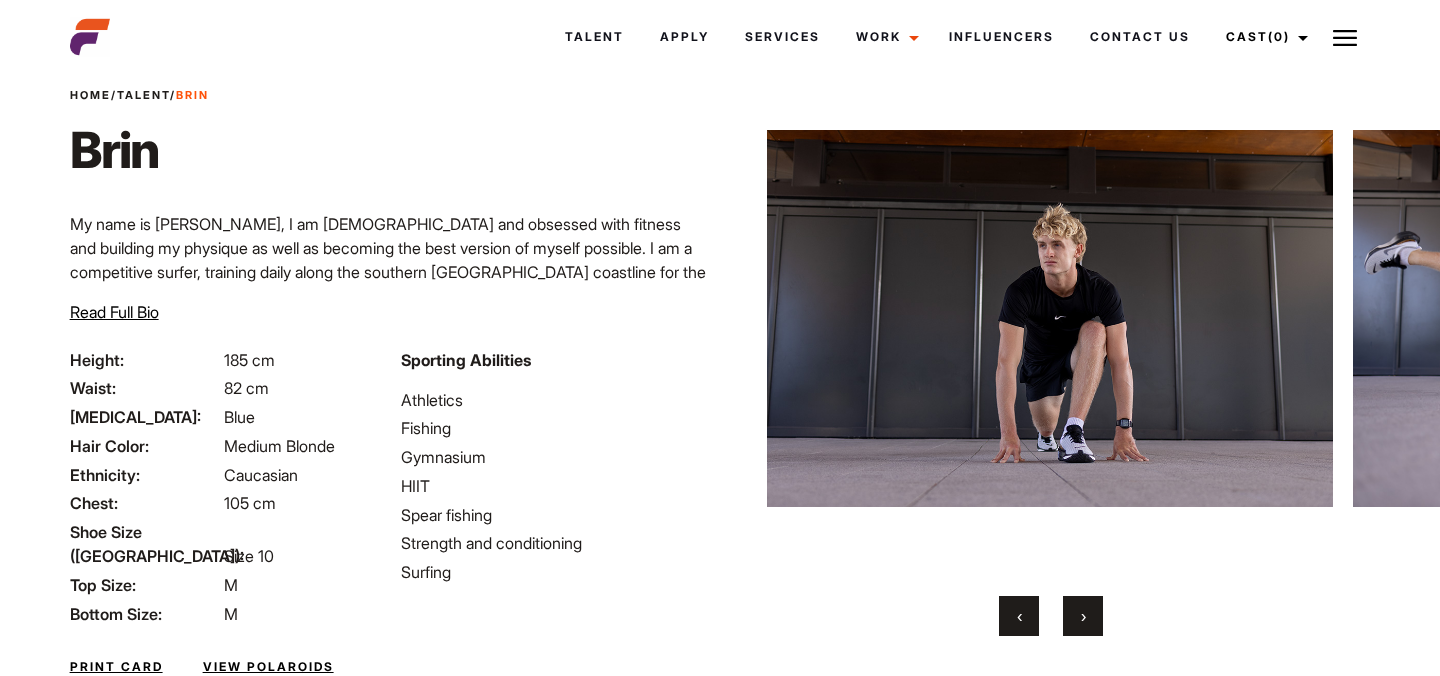 click on "›" at bounding box center (1083, 616) 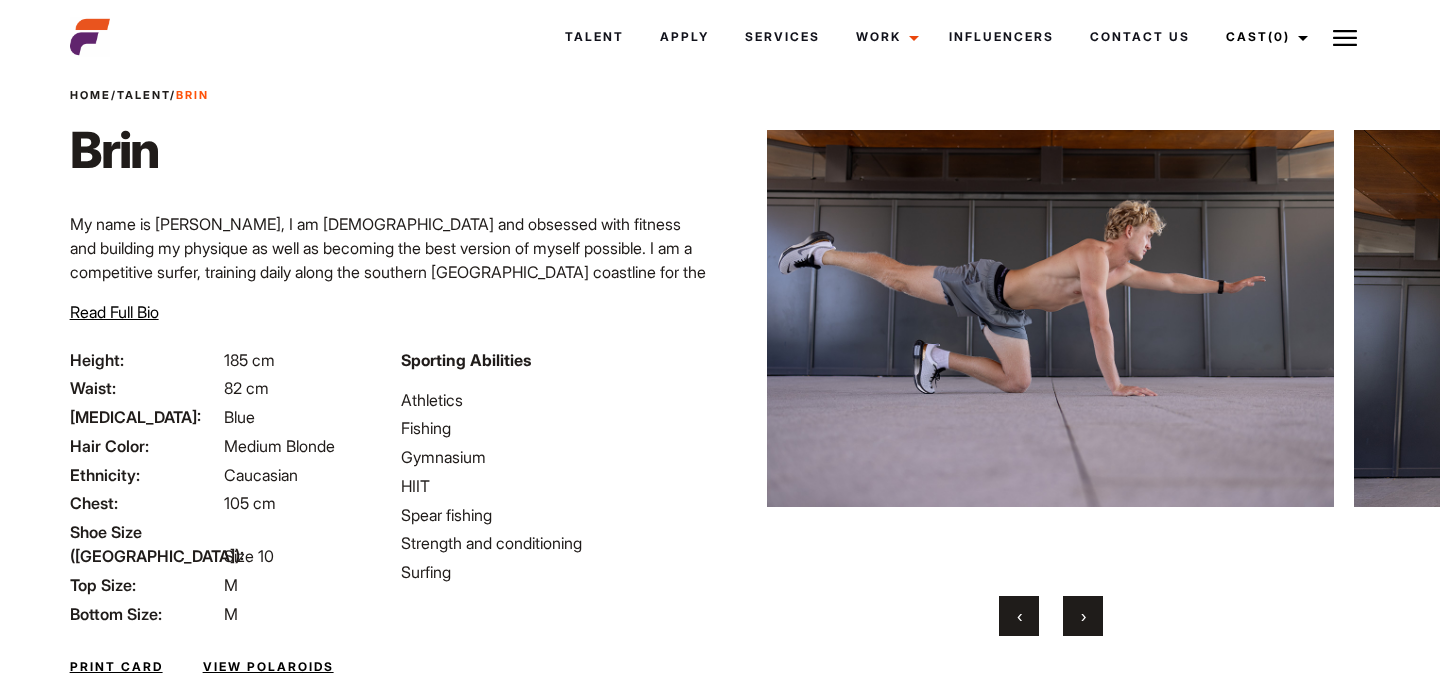 click on "›" at bounding box center [1083, 616] 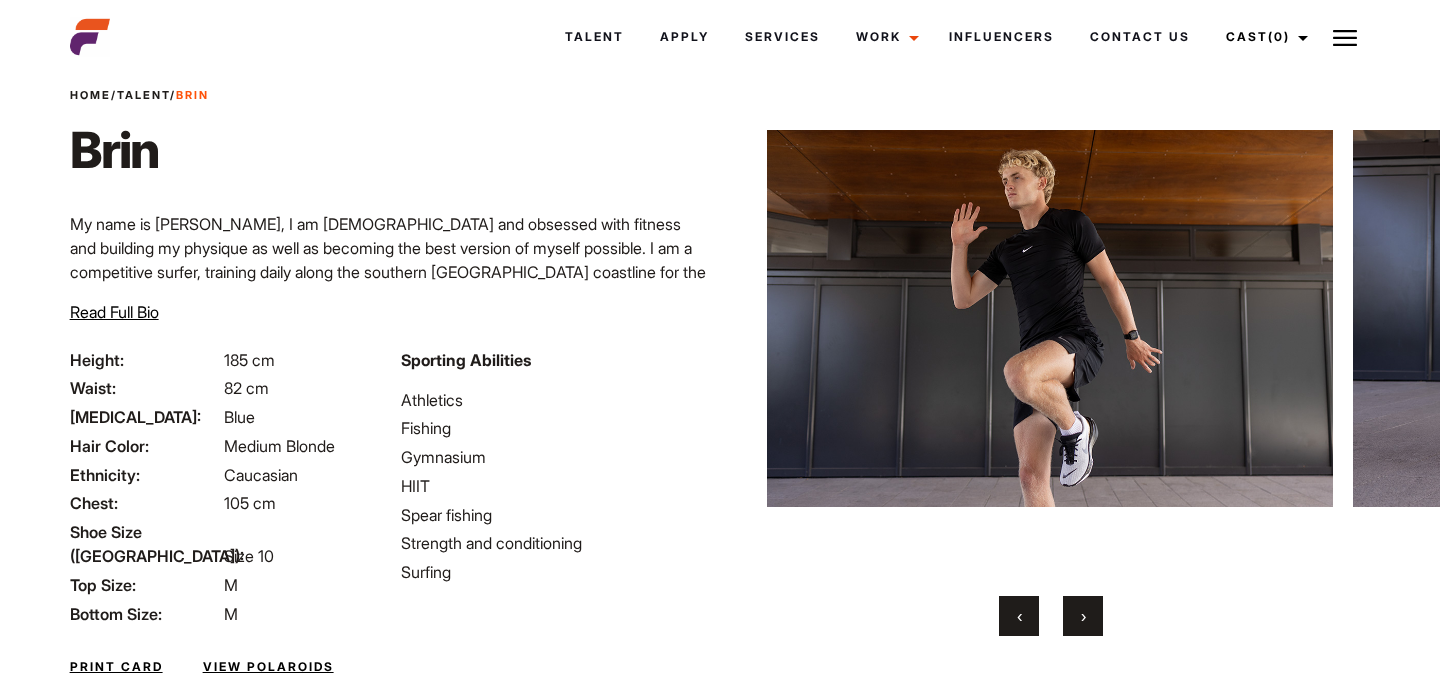 click on "›" at bounding box center [1083, 616] 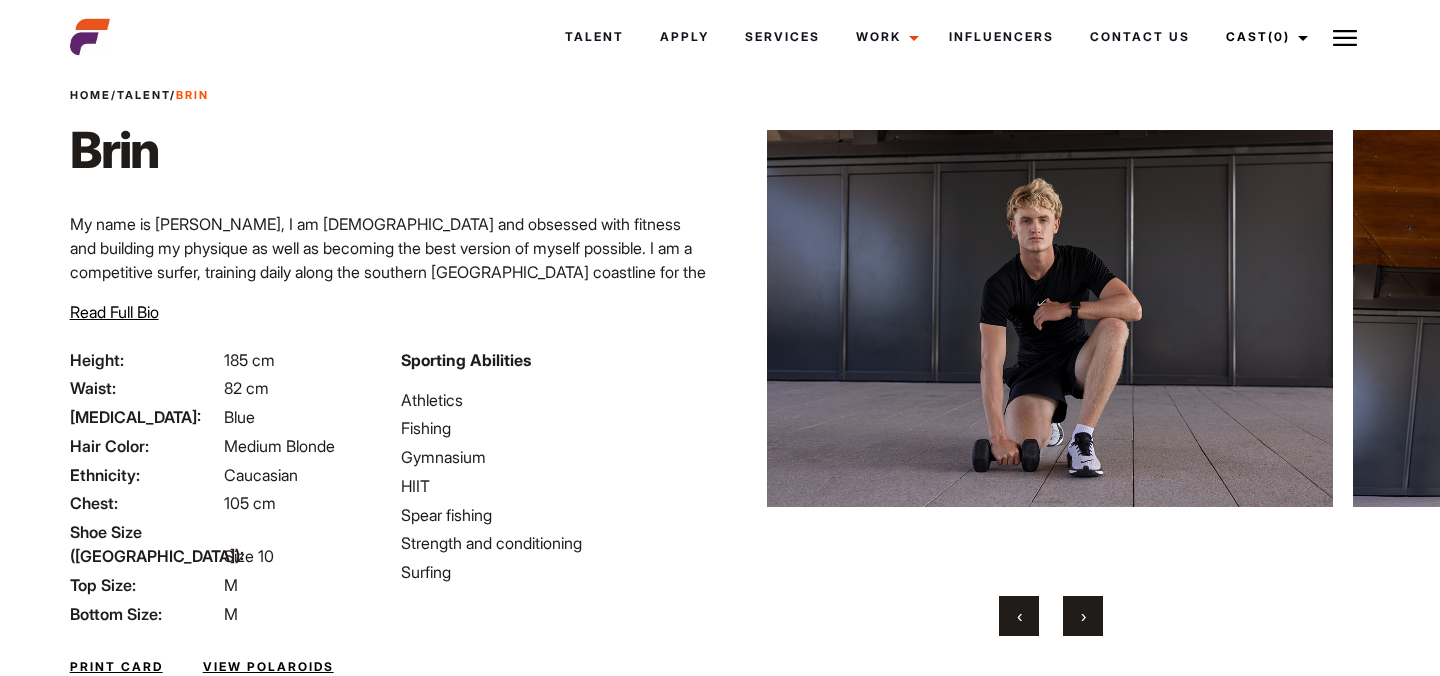 click on "›" at bounding box center (1083, 616) 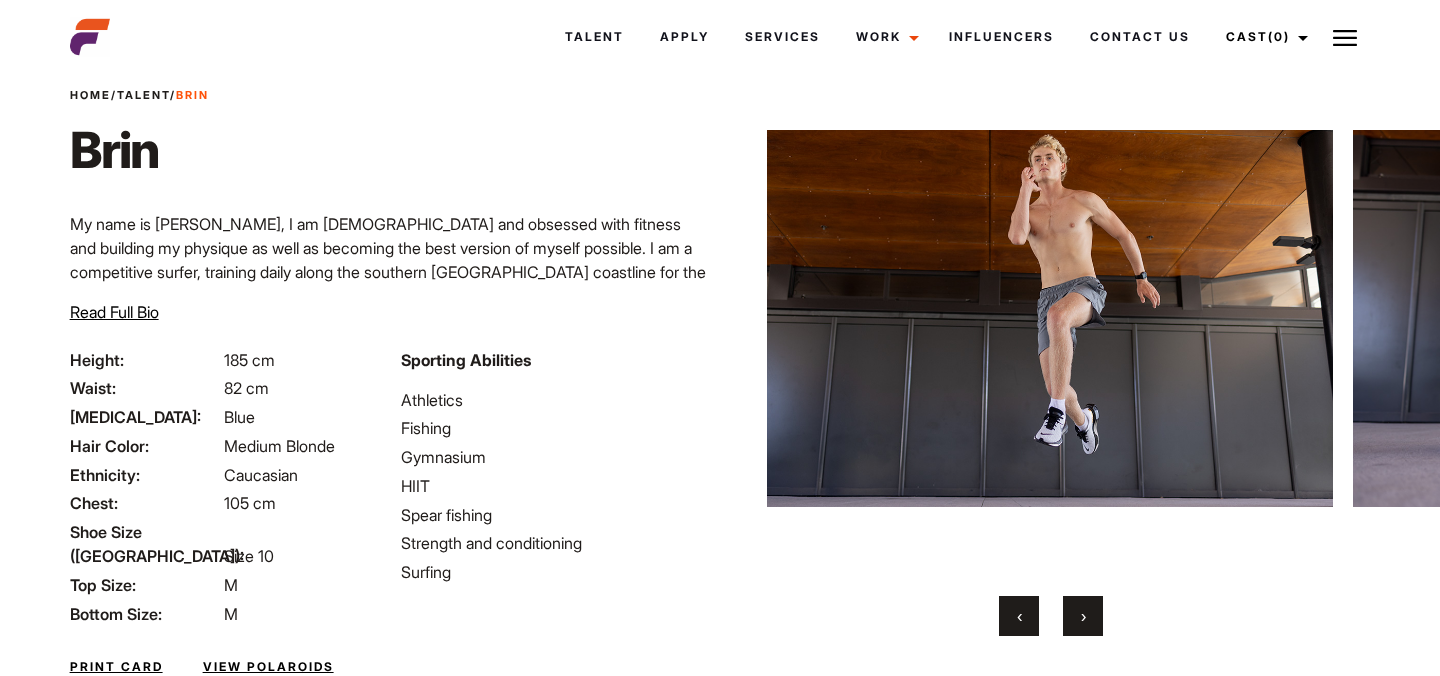 click on "›" at bounding box center [1083, 616] 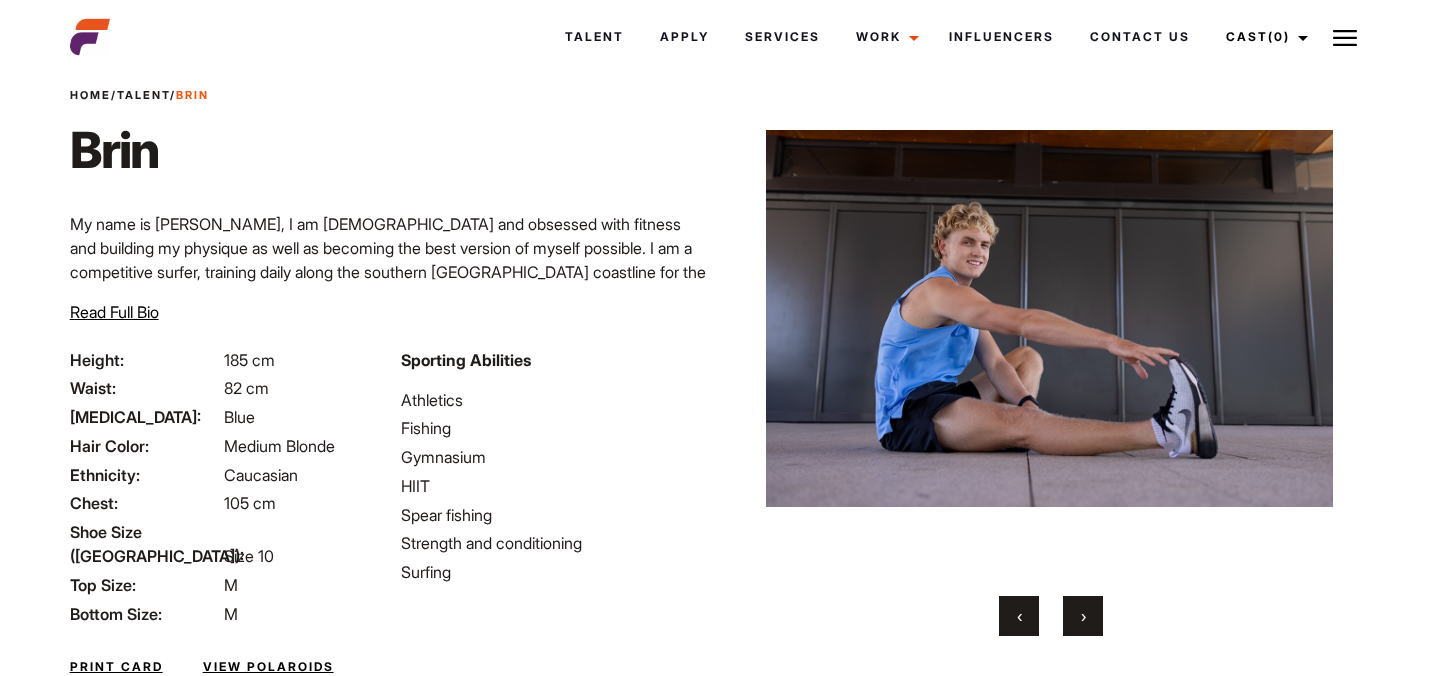 click on "›" at bounding box center (1083, 616) 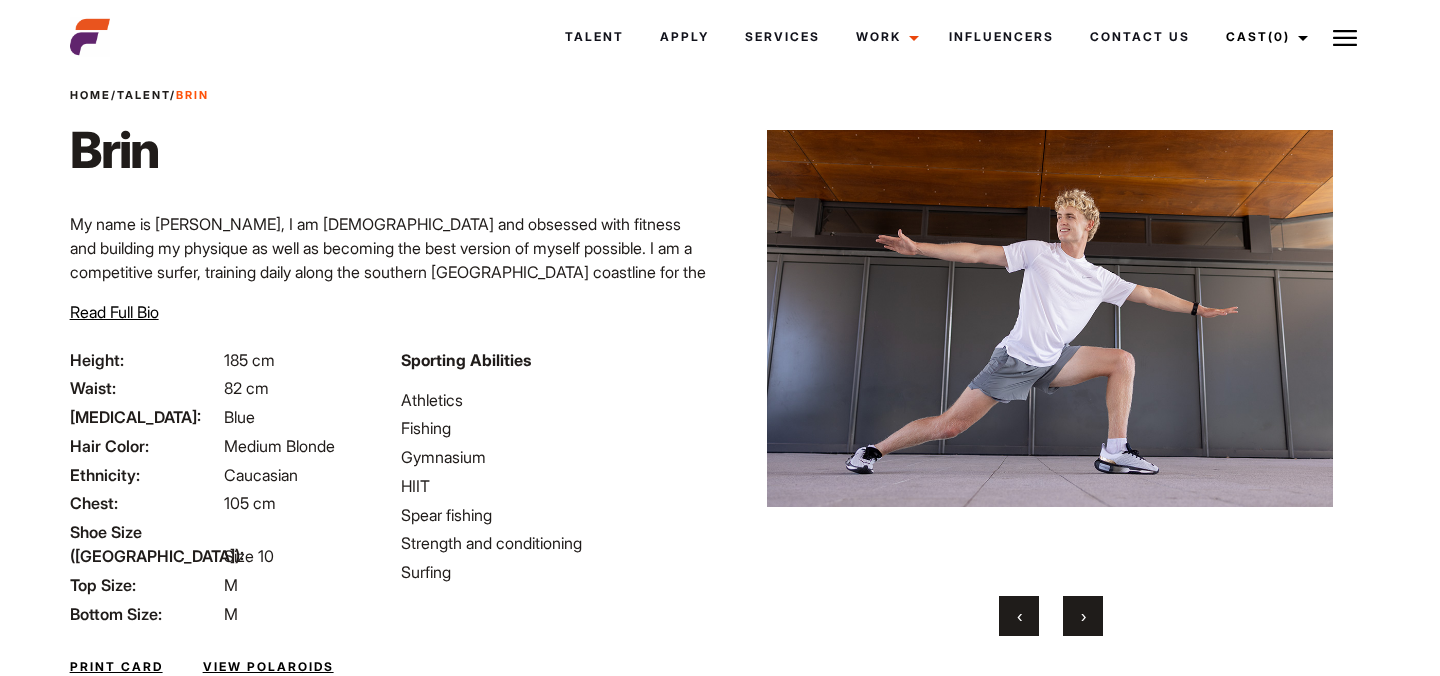 click on "›" at bounding box center (1083, 616) 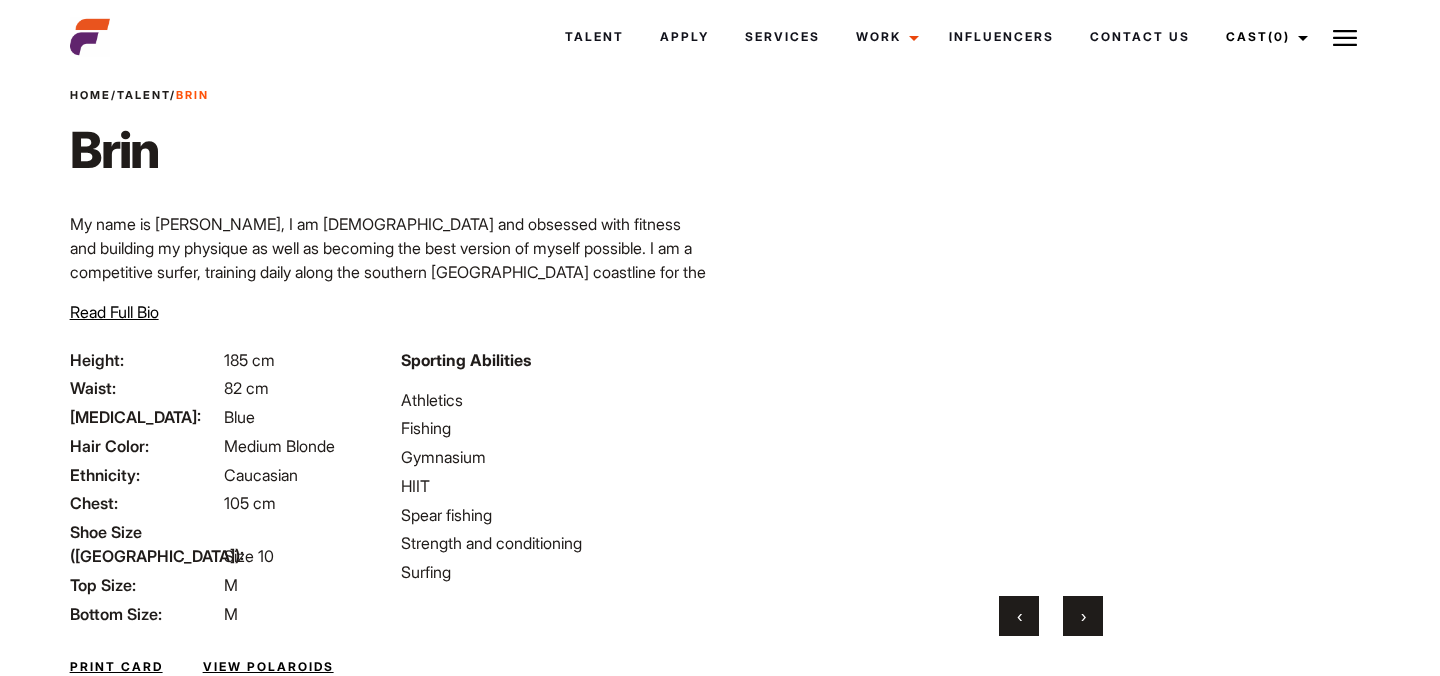 click on "›" at bounding box center [1083, 616] 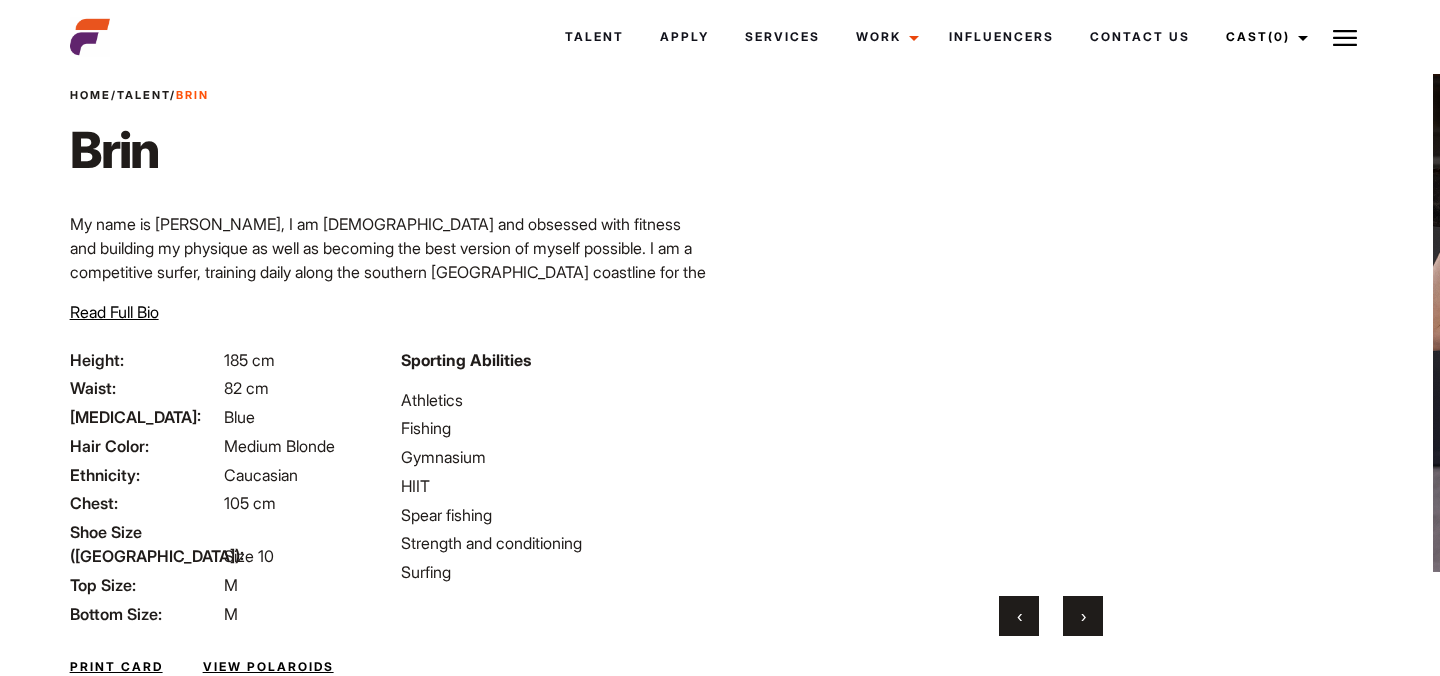 click on "›" at bounding box center [1083, 616] 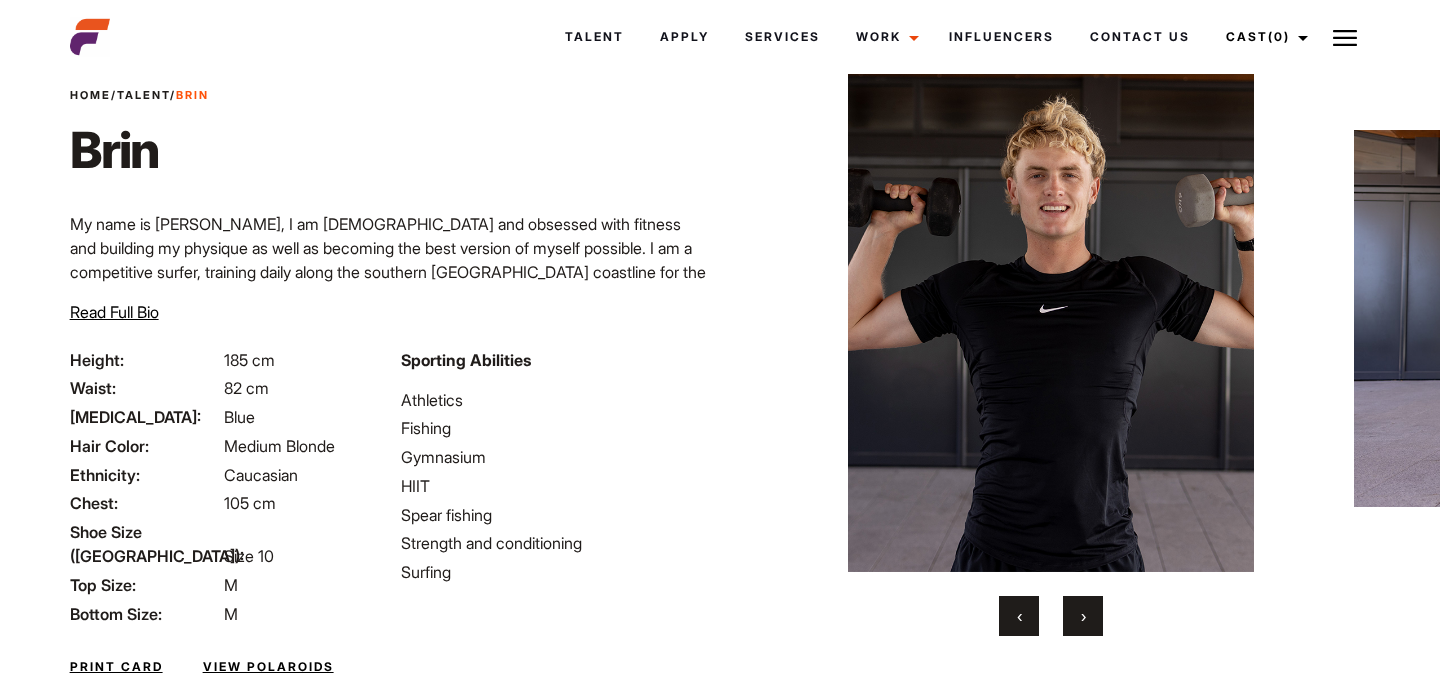 click on "›" at bounding box center [1083, 616] 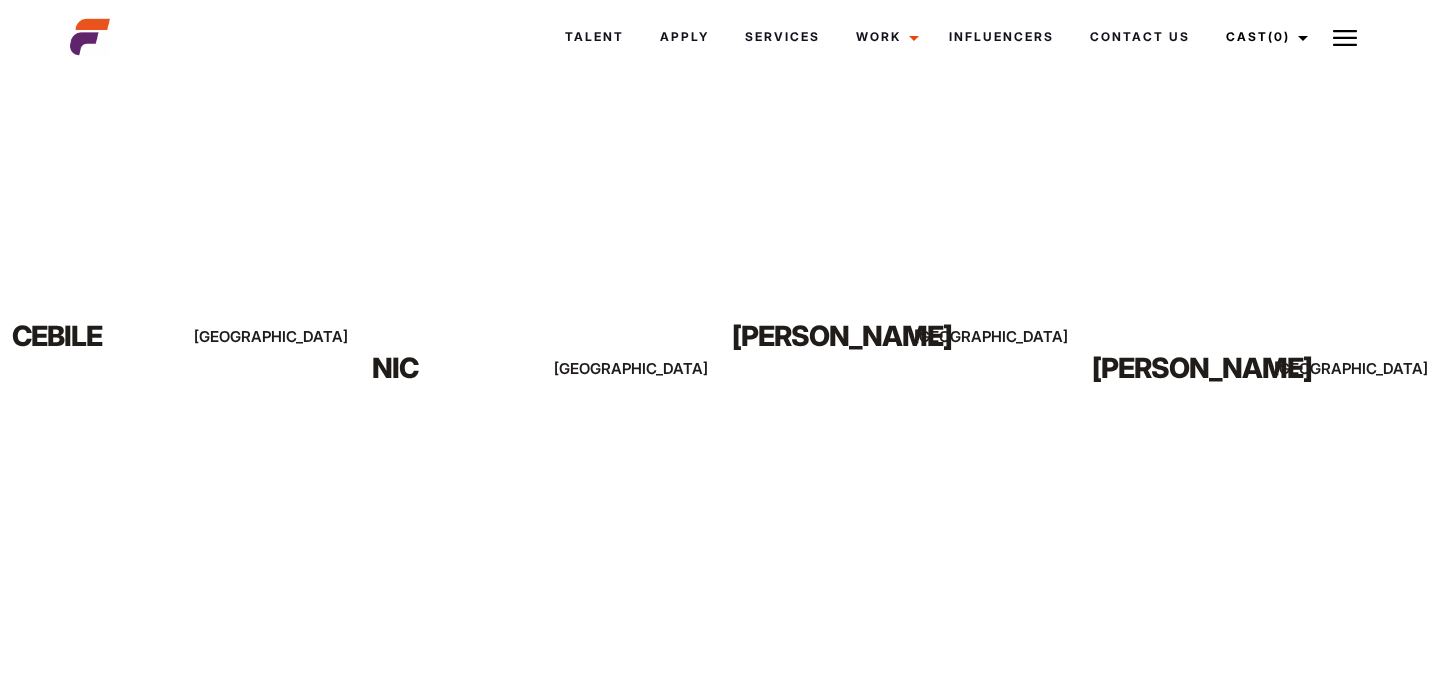 scroll, scrollTop: 1482, scrollLeft: 0, axis: vertical 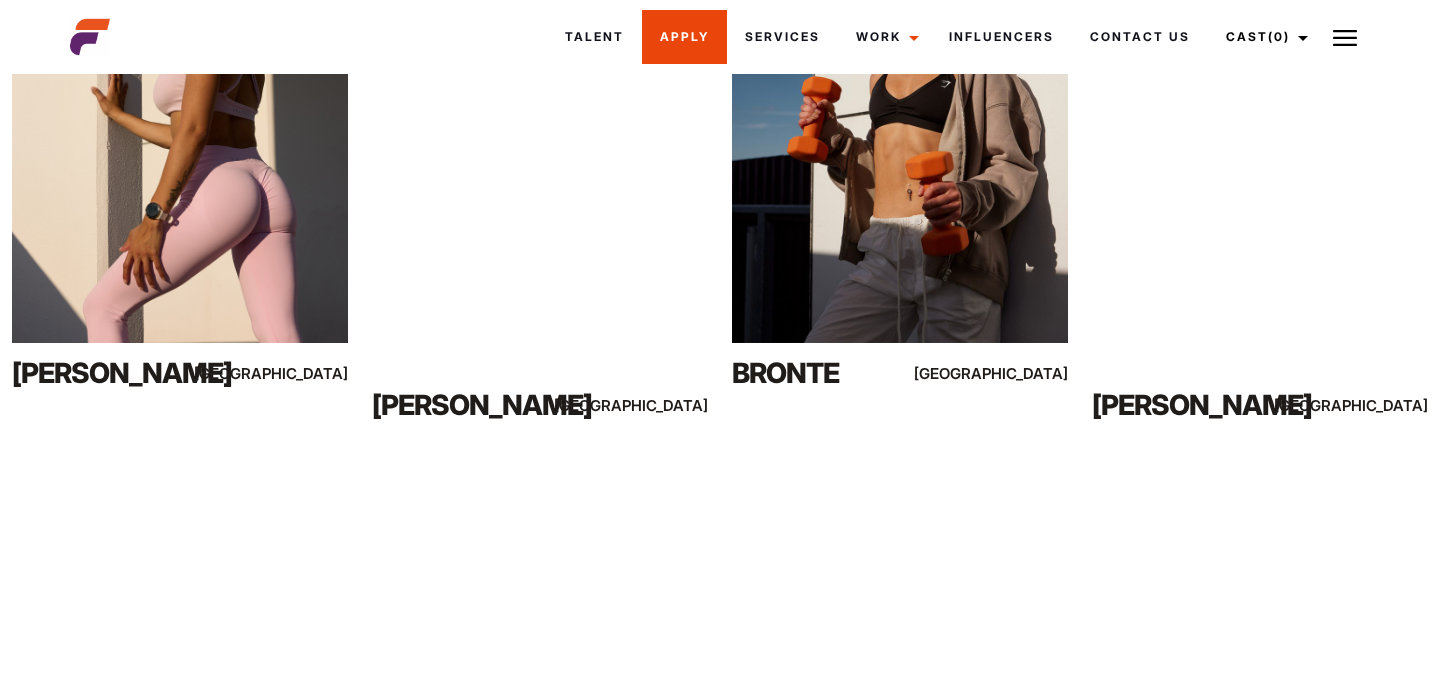 click on "Apply" at bounding box center [684, 37] 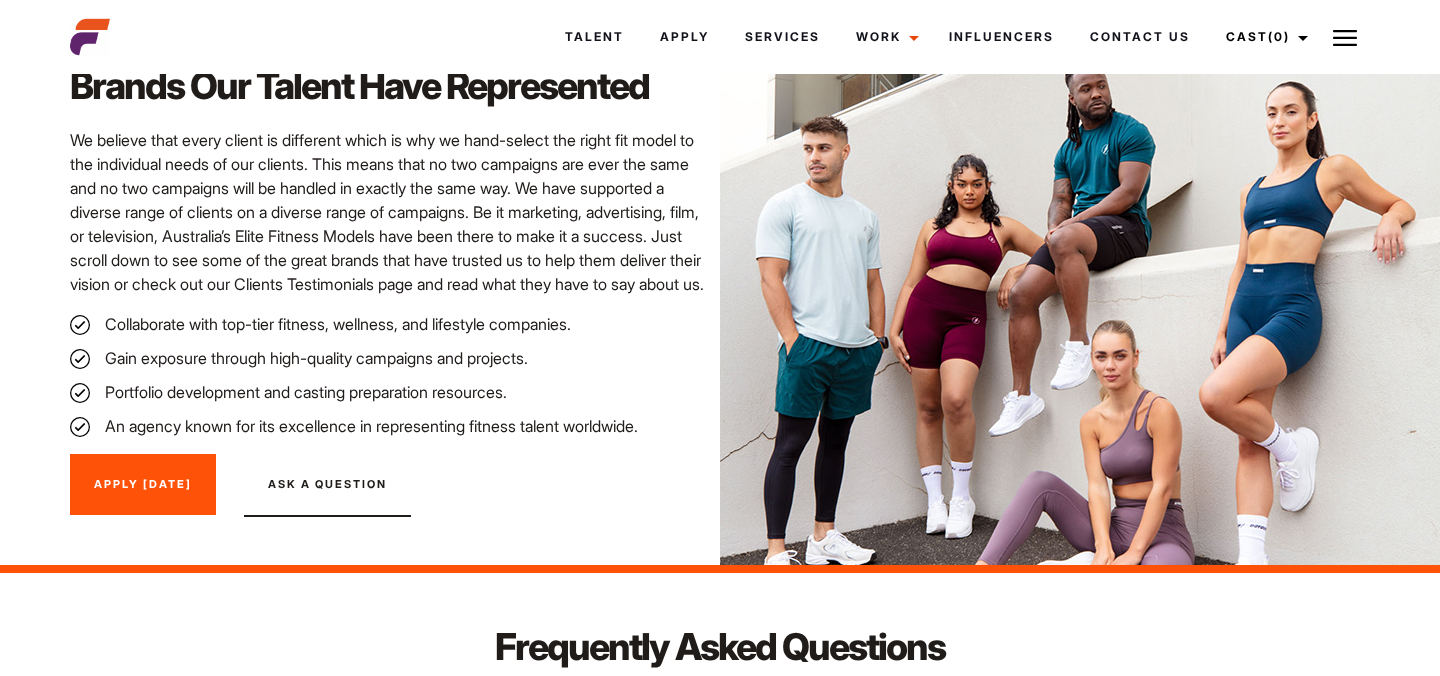 scroll, scrollTop: 1396, scrollLeft: 0, axis: vertical 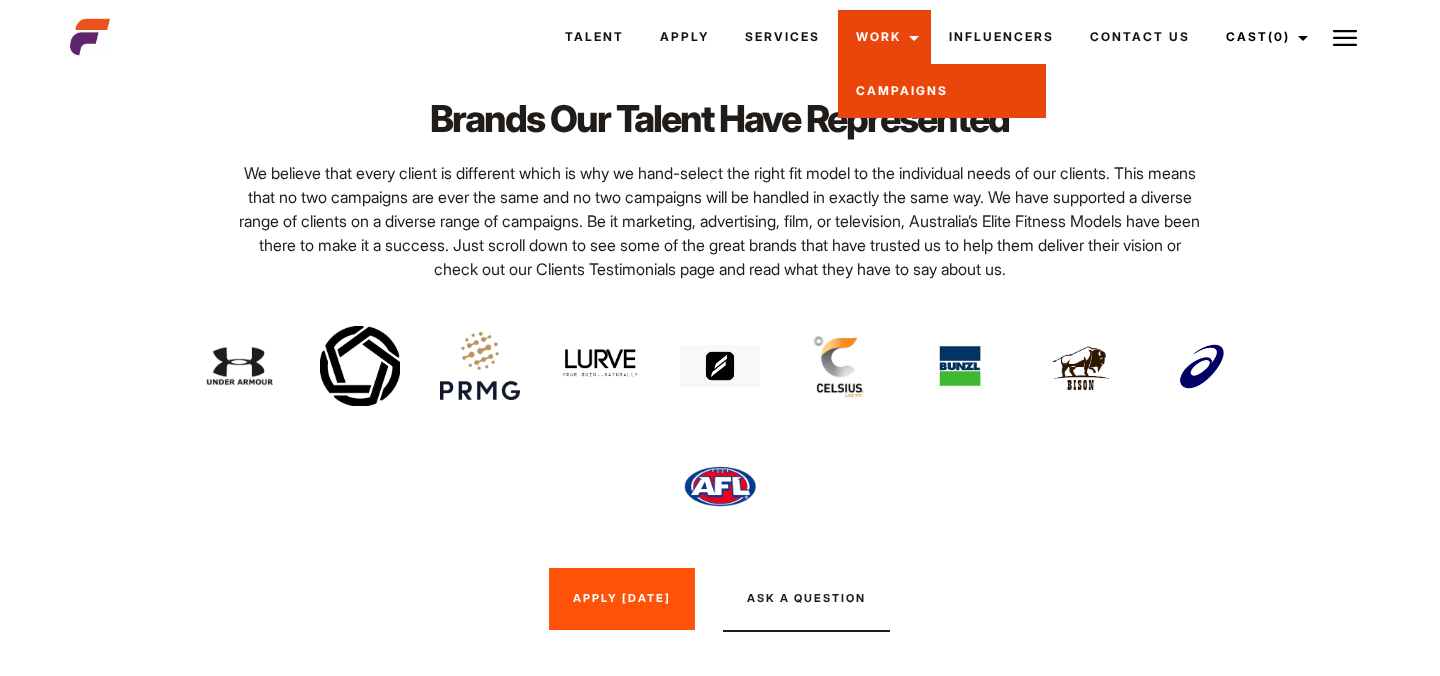 click on "Campaigns" at bounding box center (942, 91) 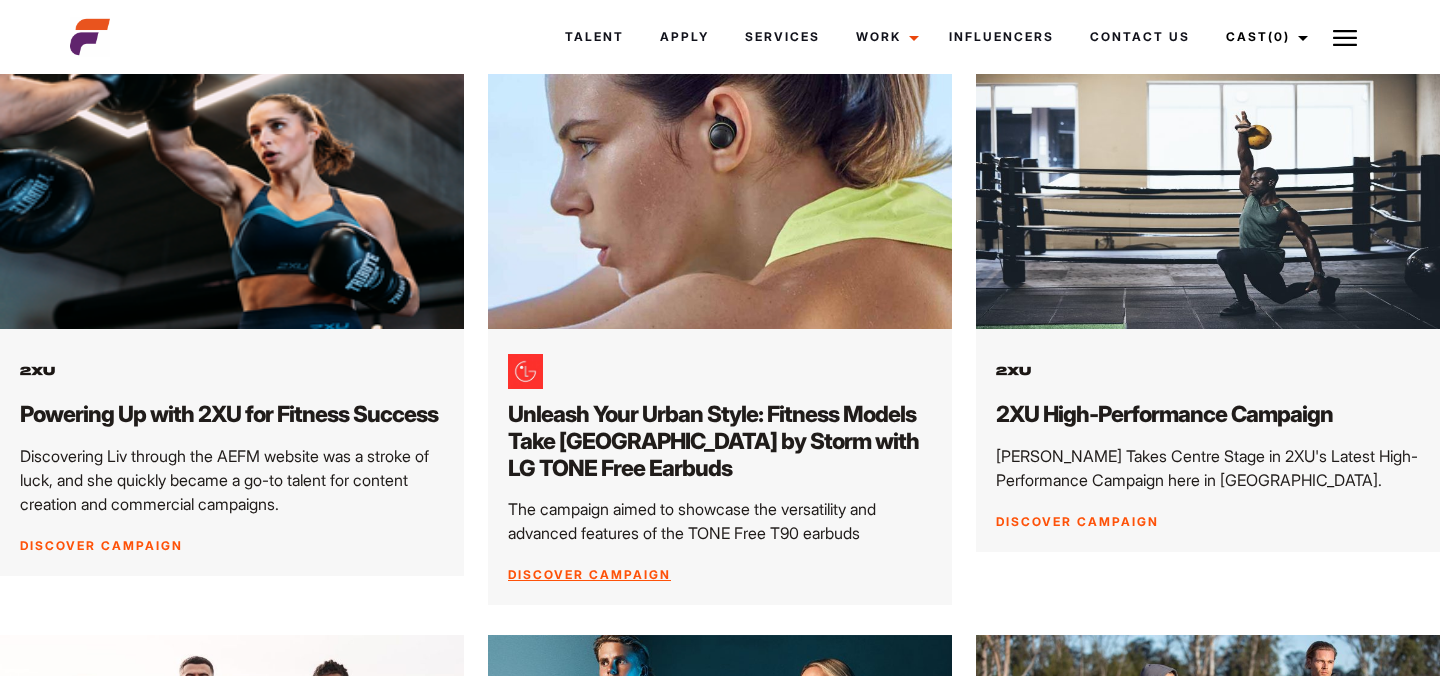 scroll, scrollTop: 2189, scrollLeft: 0, axis: vertical 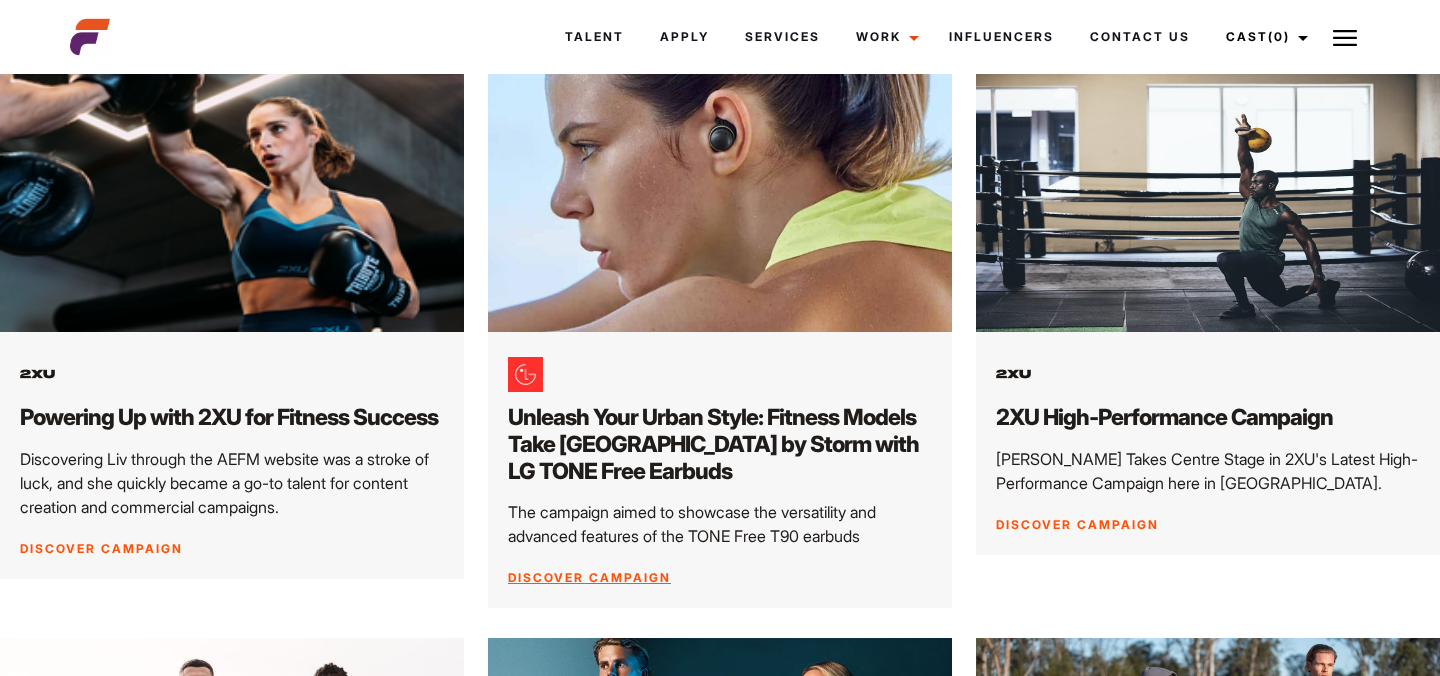 click at bounding box center [719, 201] 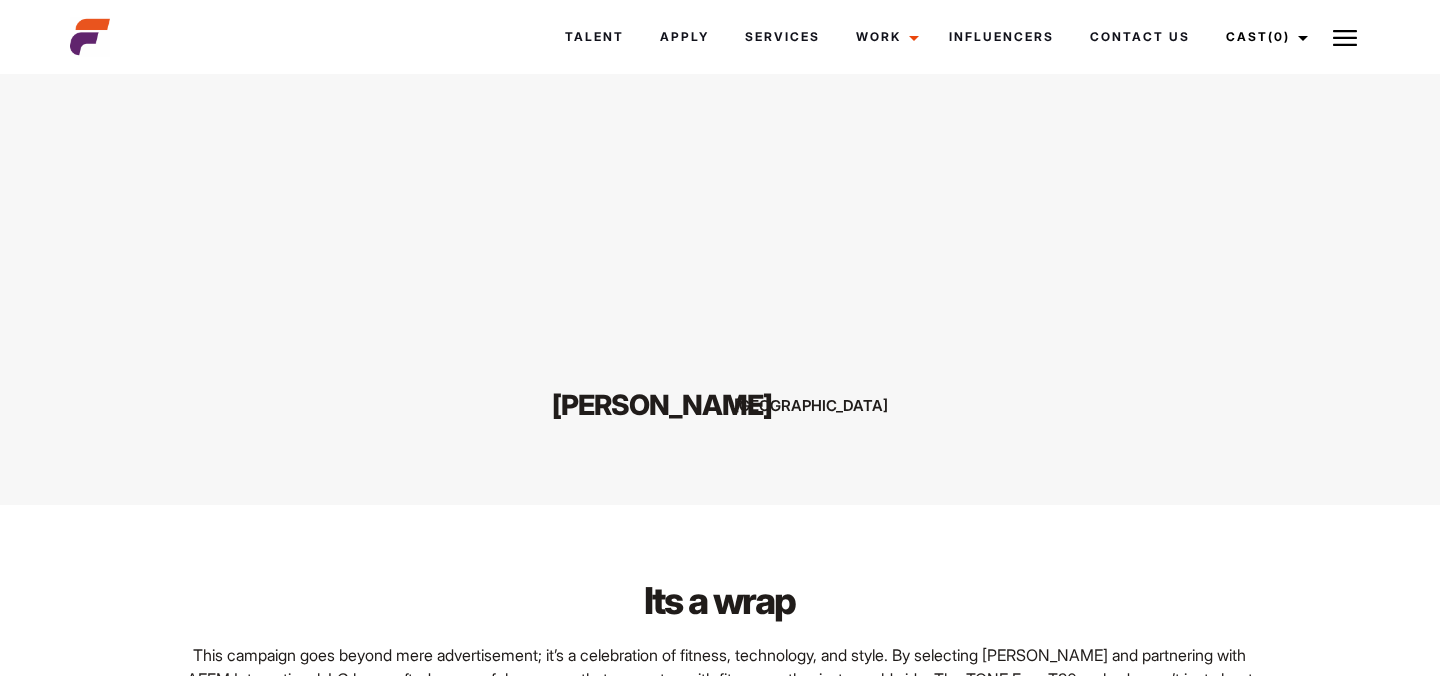 scroll, scrollTop: 4206, scrollLeft: 0, axis: vertical 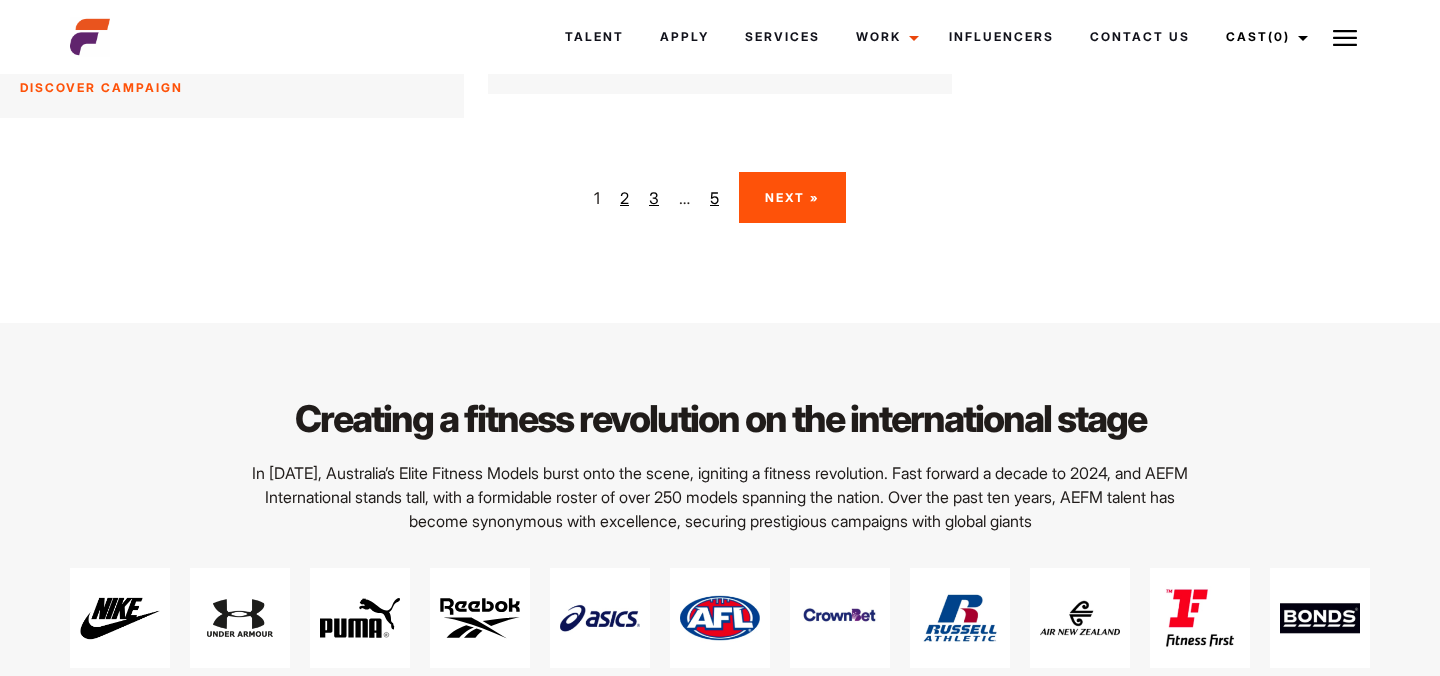 click on "2" at bounding box center (624, 198) 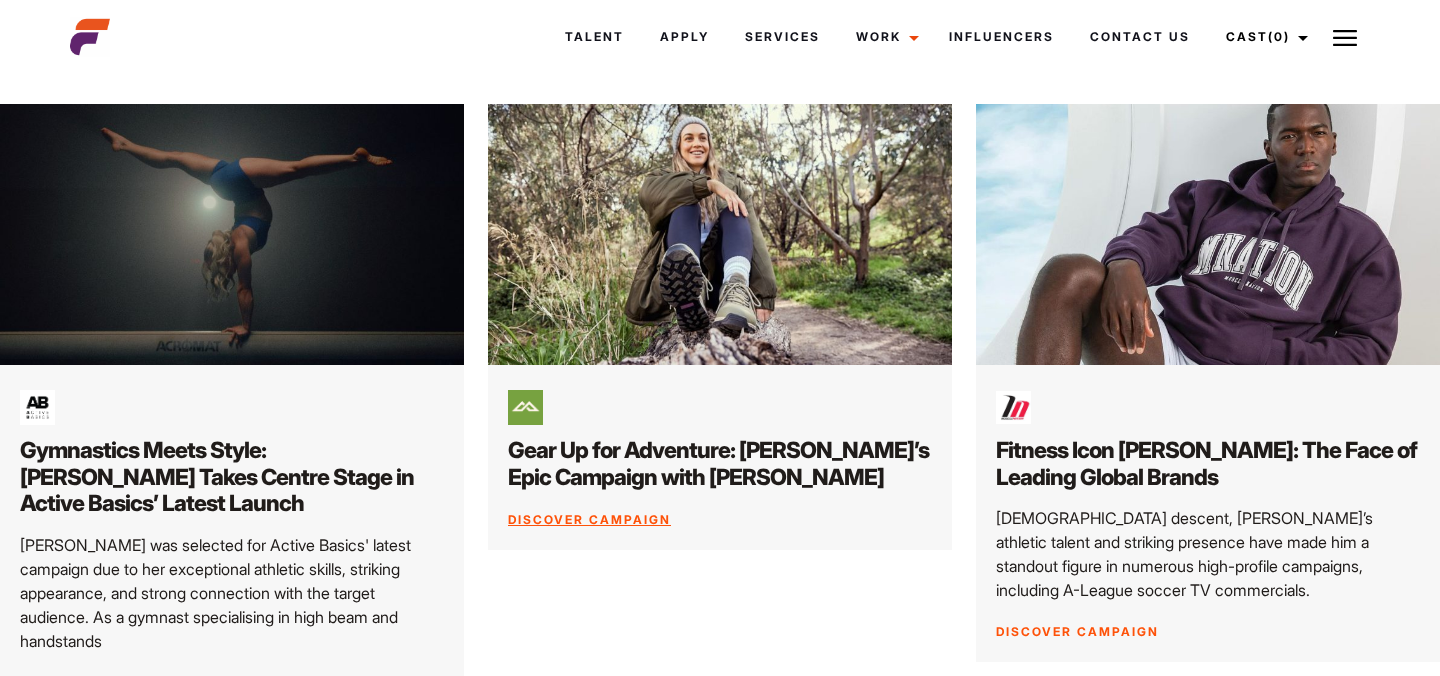 scroll, scrollTop: 929, scrollLeft: 0, axis: vertical 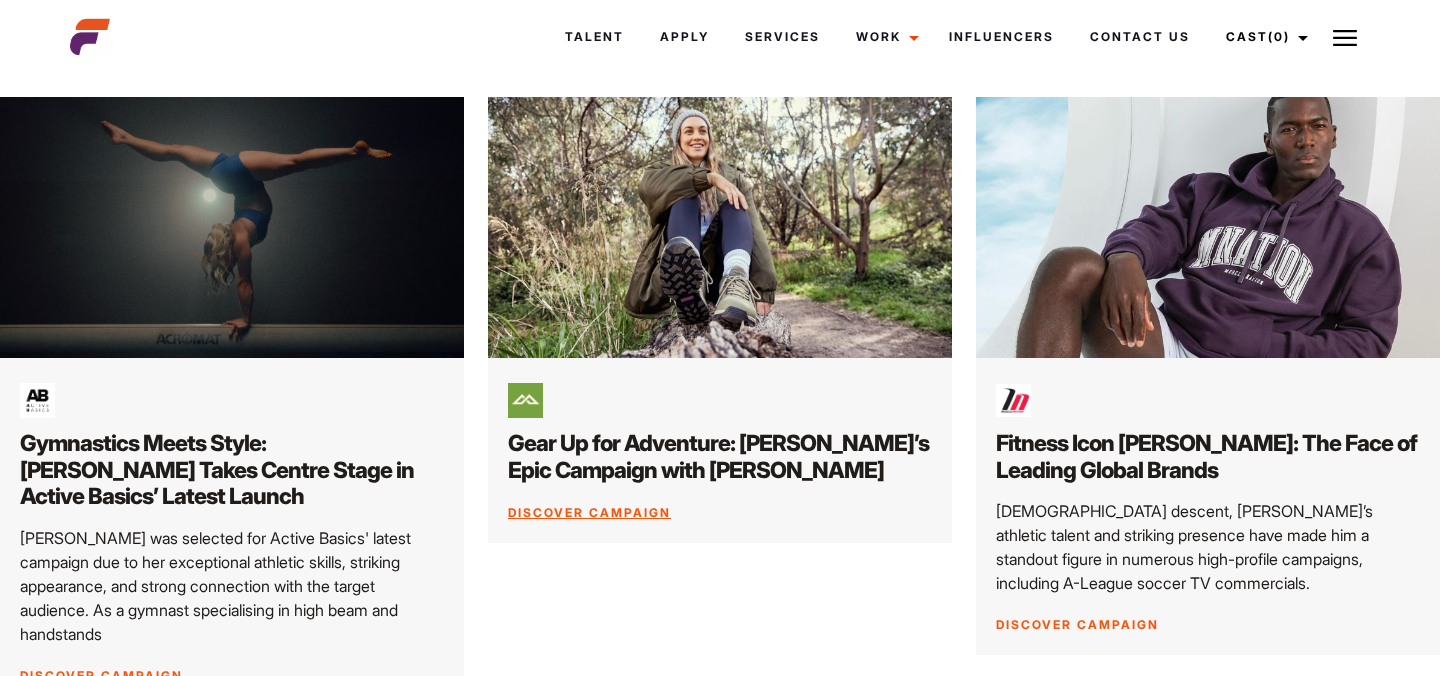 click on "Discover Campaign" at bounding box center (589, 512) 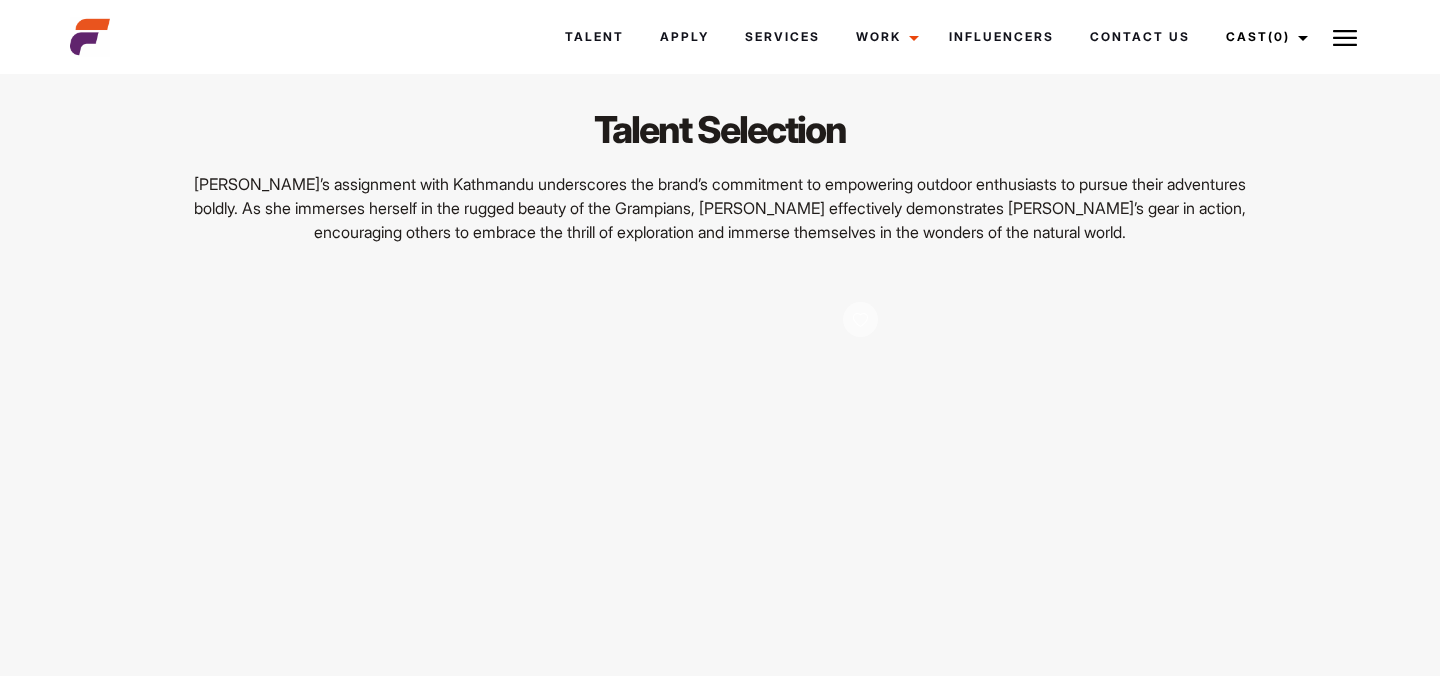 scroll, scrollTop: 2605, scrollLeft: 0, axis: vertical 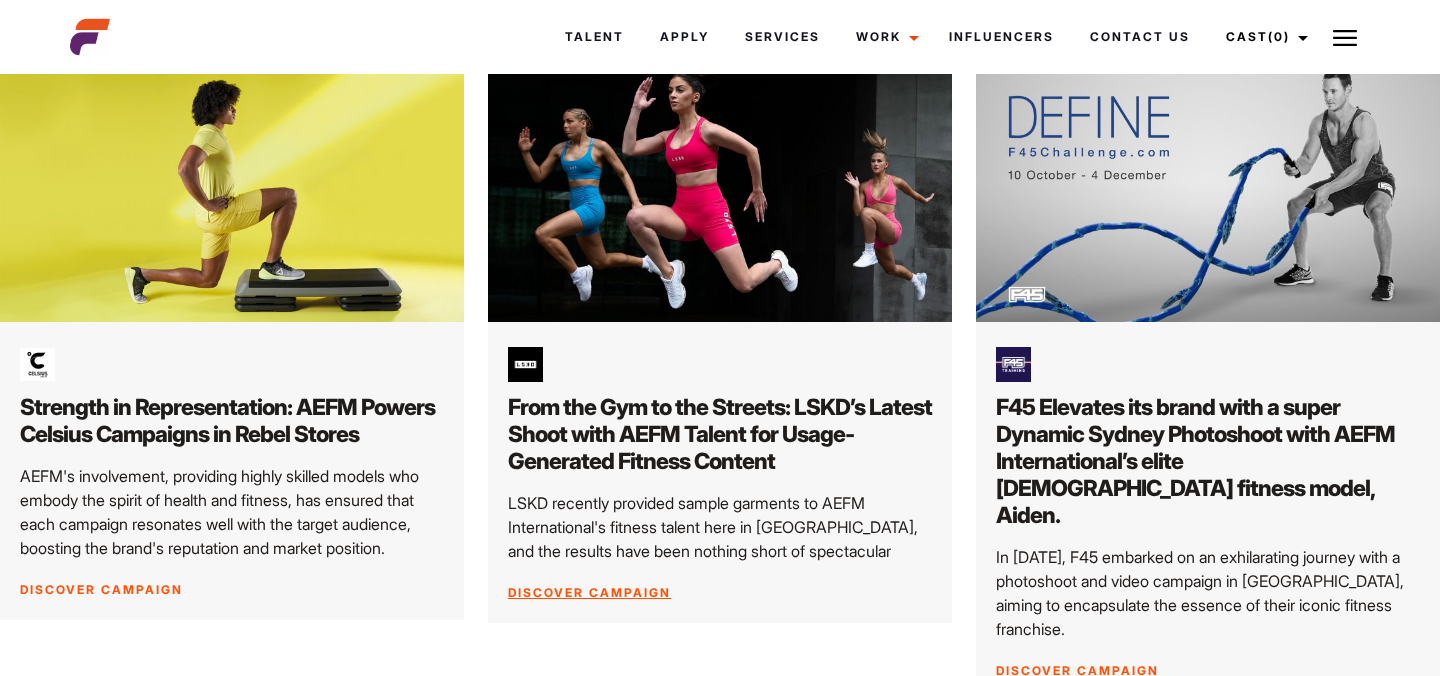 click at bounding box center [719, 192] 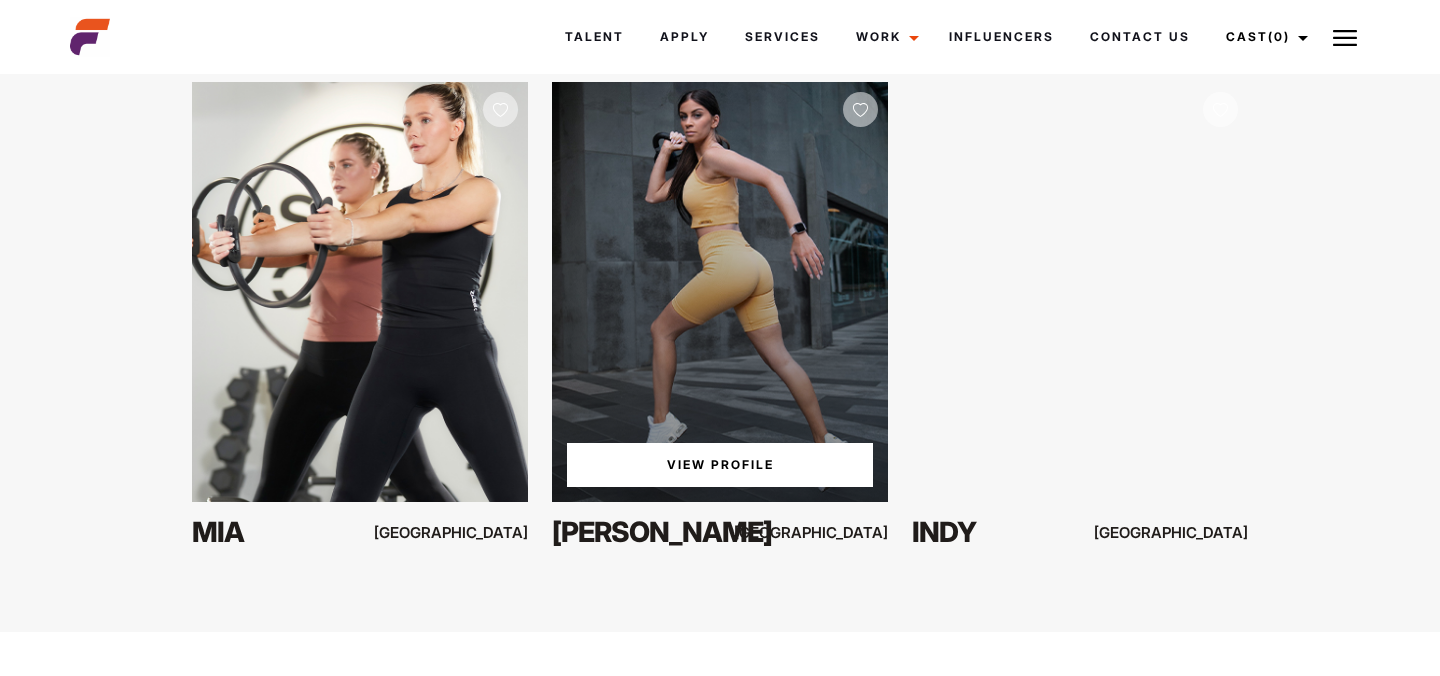 scroll, scrollTop: 3271, scrollLeft: 0, axis: vertical 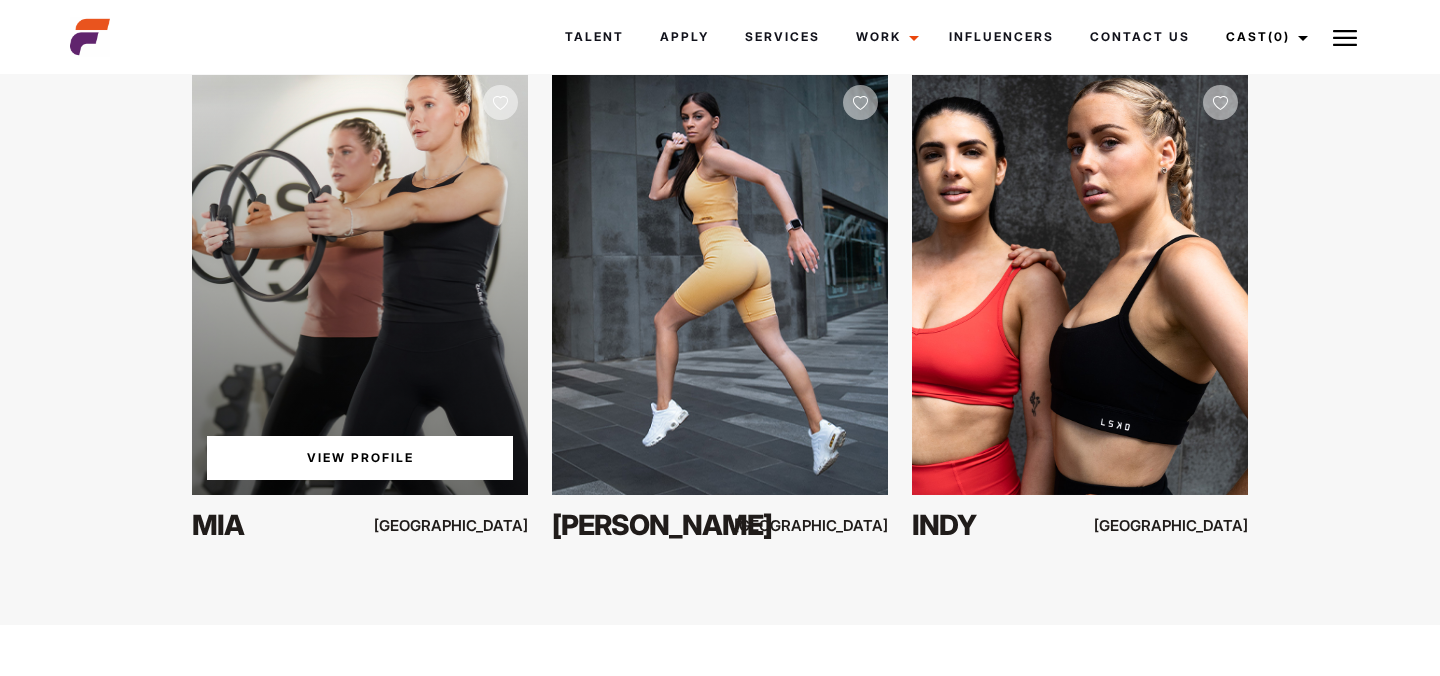click on "View Profile" at bounding box center (360, 458) 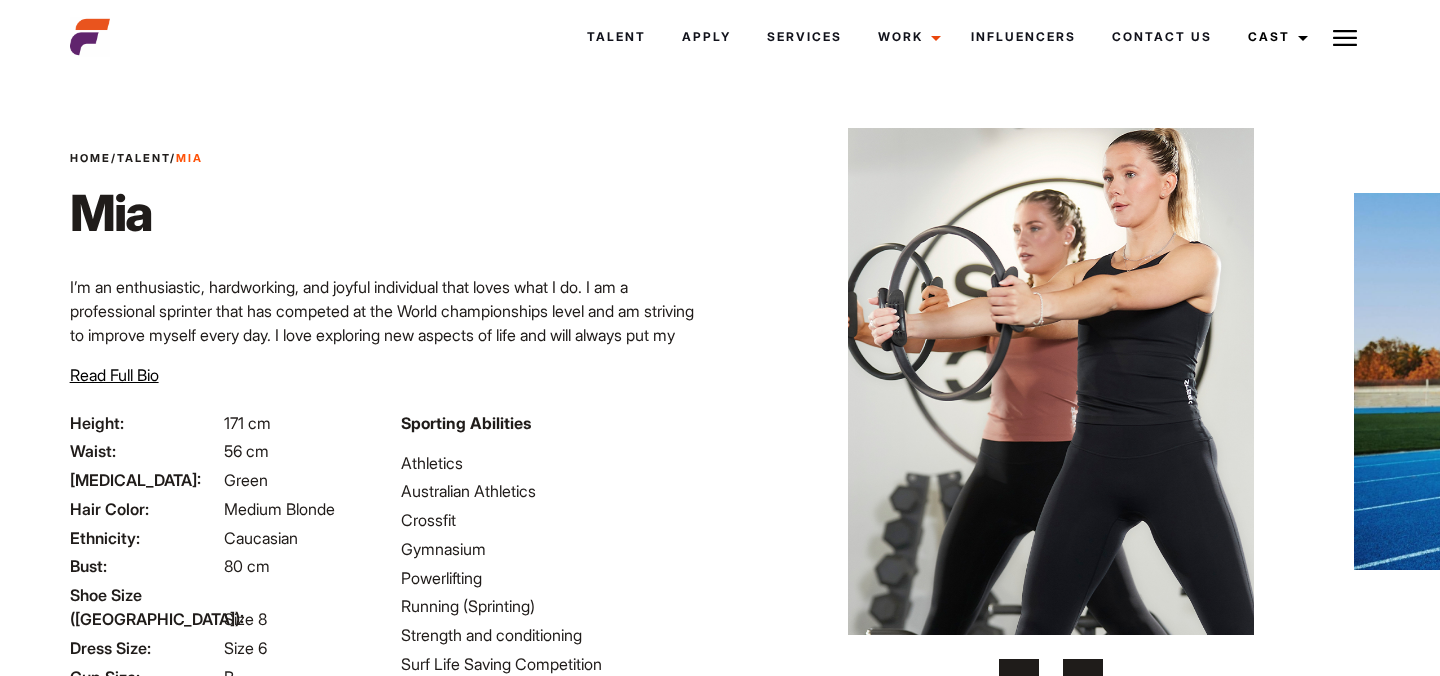 scroll, scrollTop: 34, scrollLeft: 0, axis: vertical 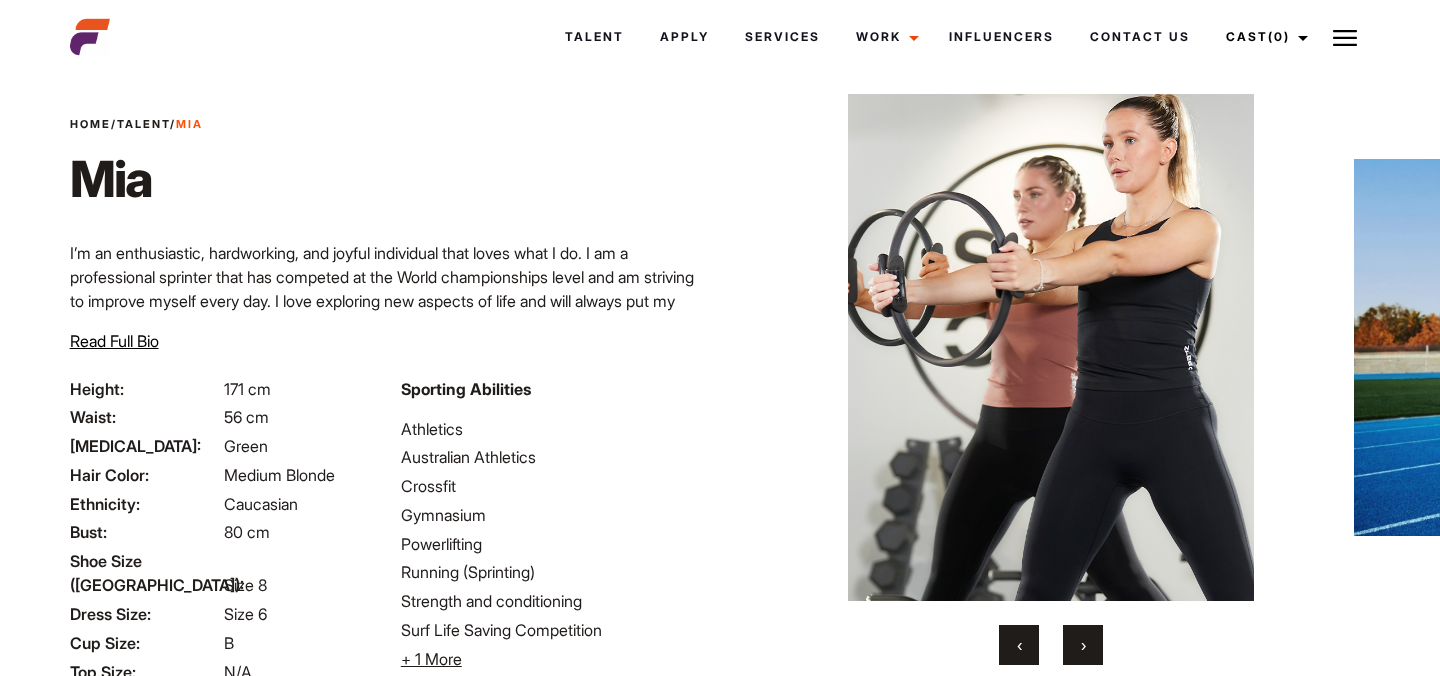 click on "›" at bounding box center (1083, 645) 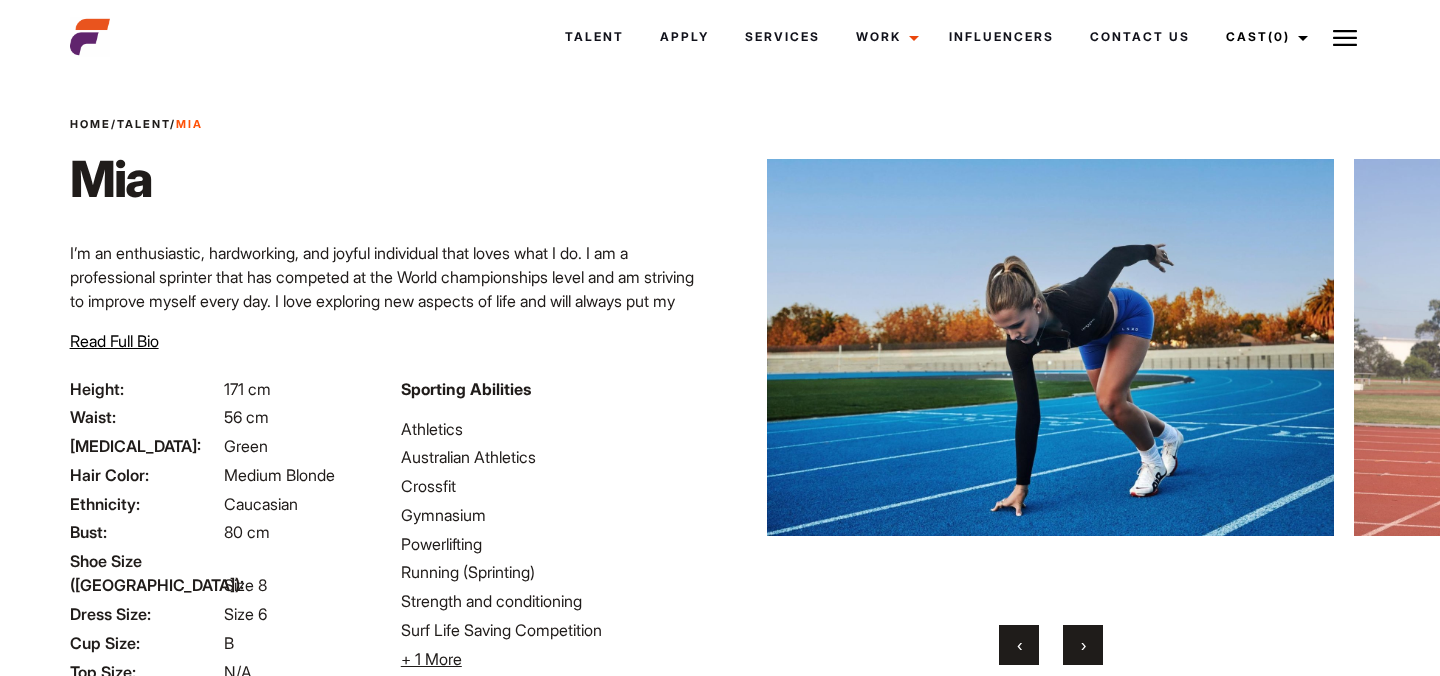 click on "›" at bounding box center (1083, 645) 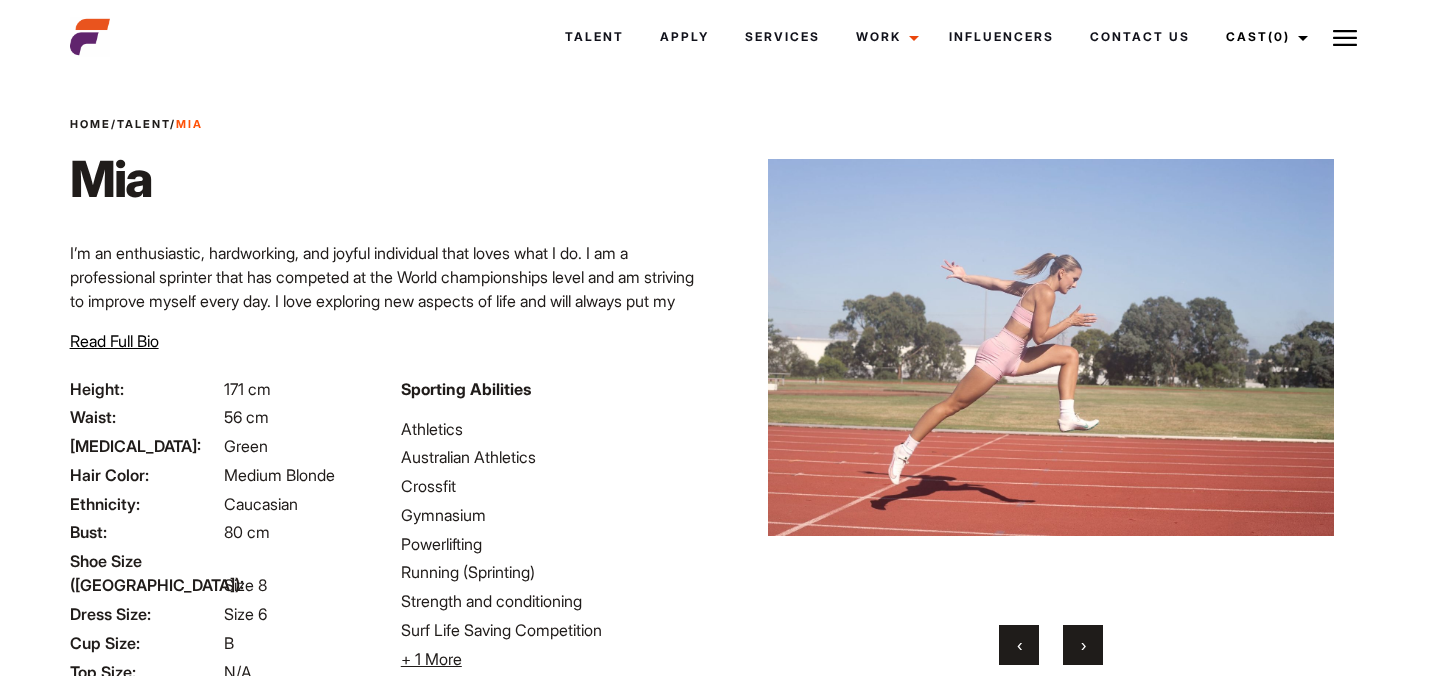 click on "›" at bounding box center [1083, 645] 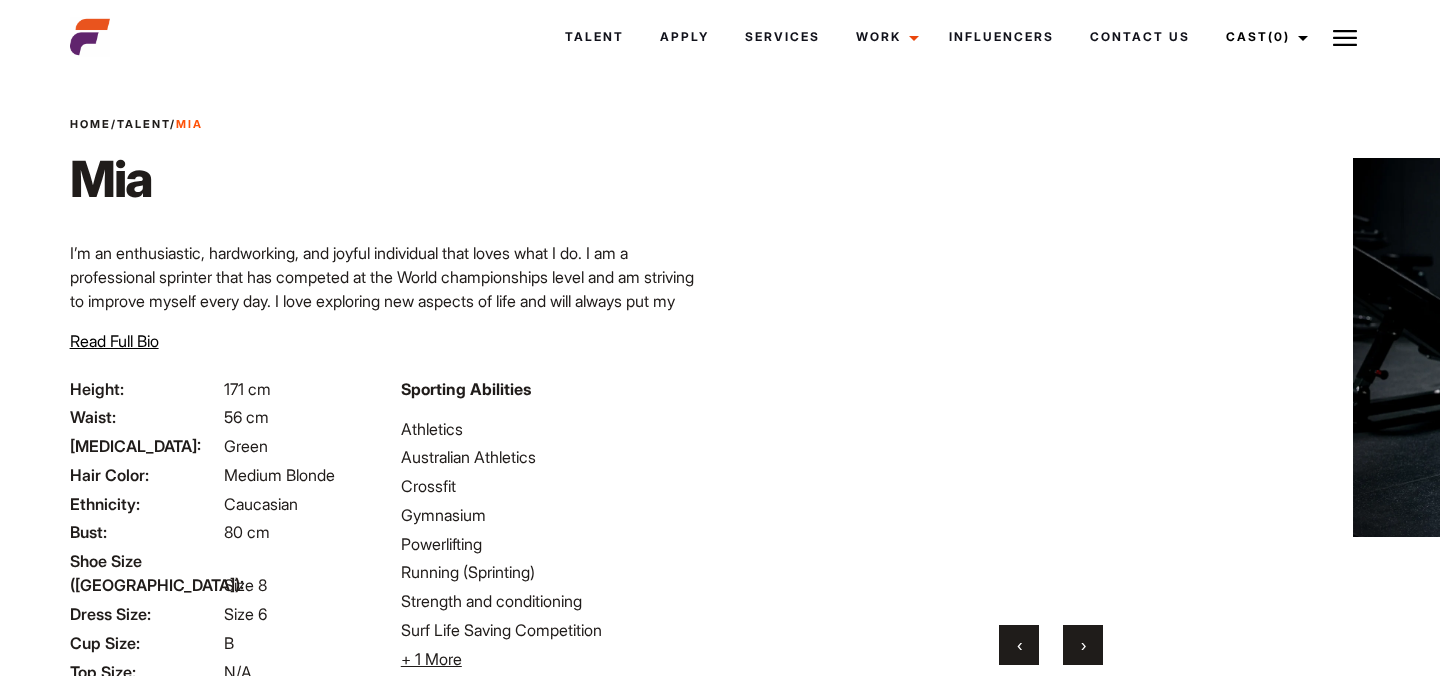 click on "›" at bounding box center (1083, 645) 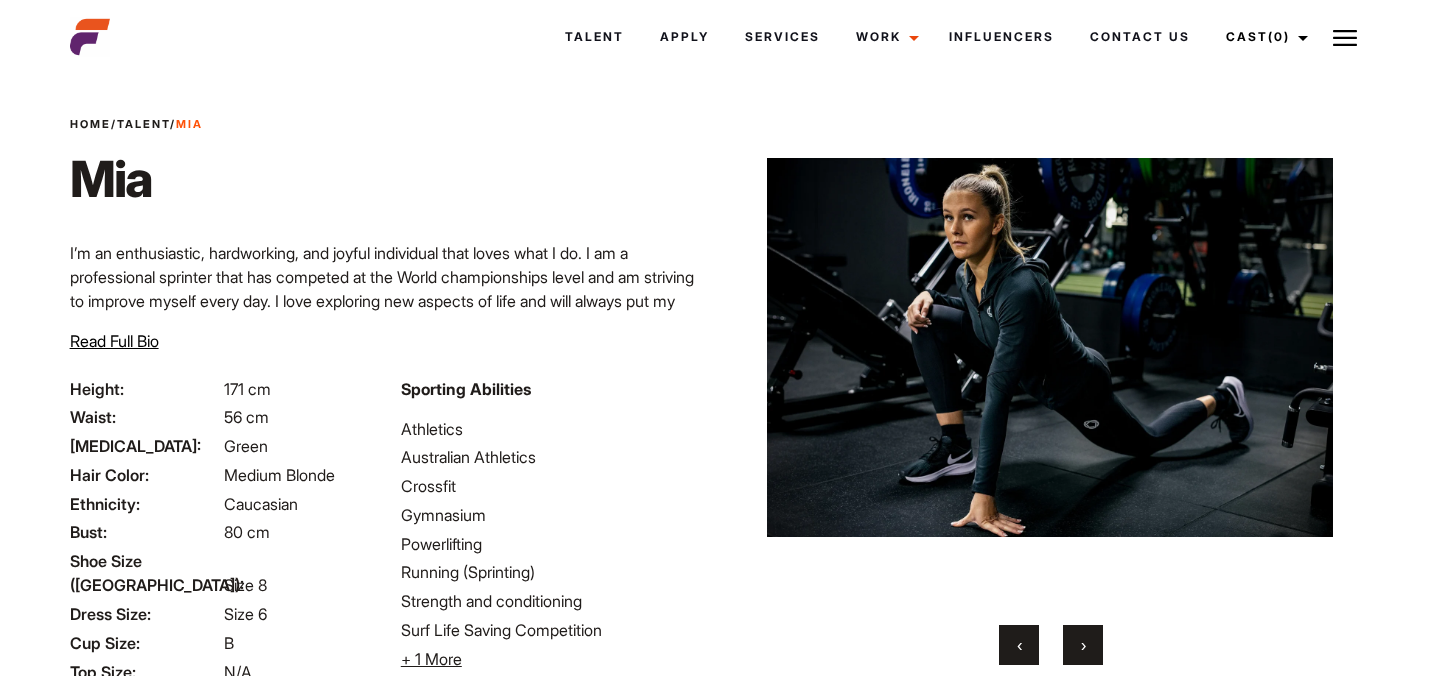 click on "›" at bounding box center (1083, 645) 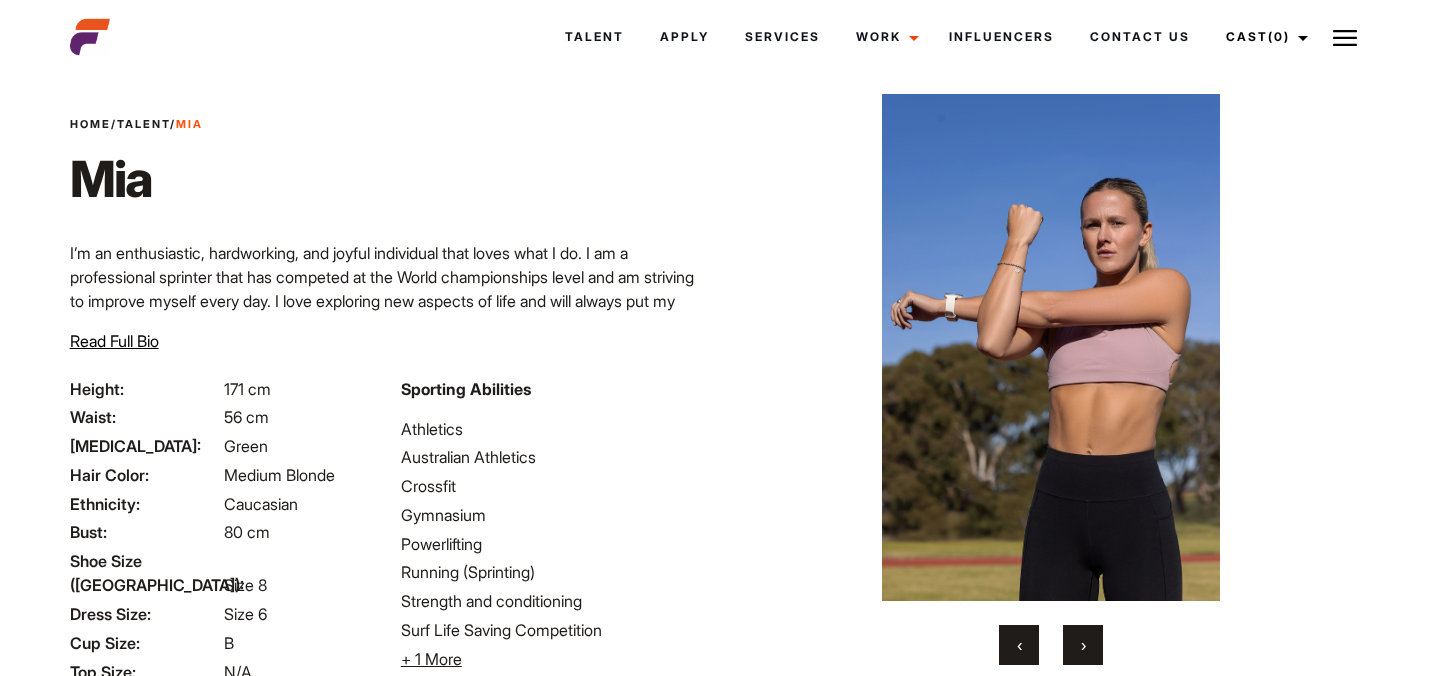 click on "›" at bounding box center [1083, 645] 